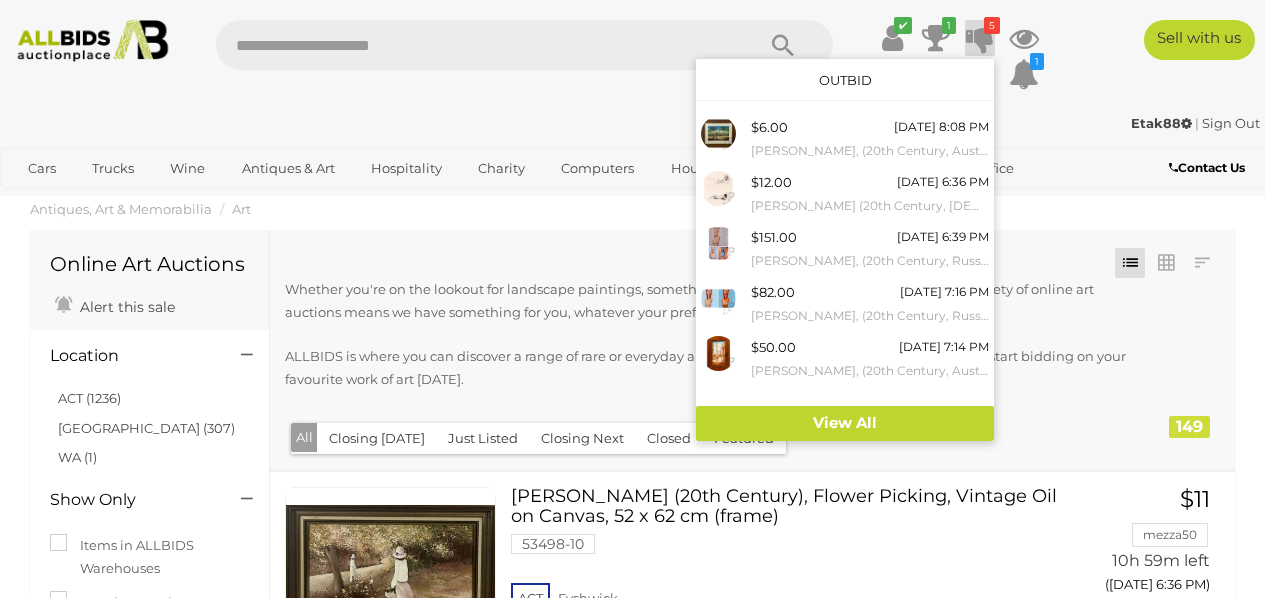 scroll, scrollTop: 2989, scrollLeft: 0, axis: vertical 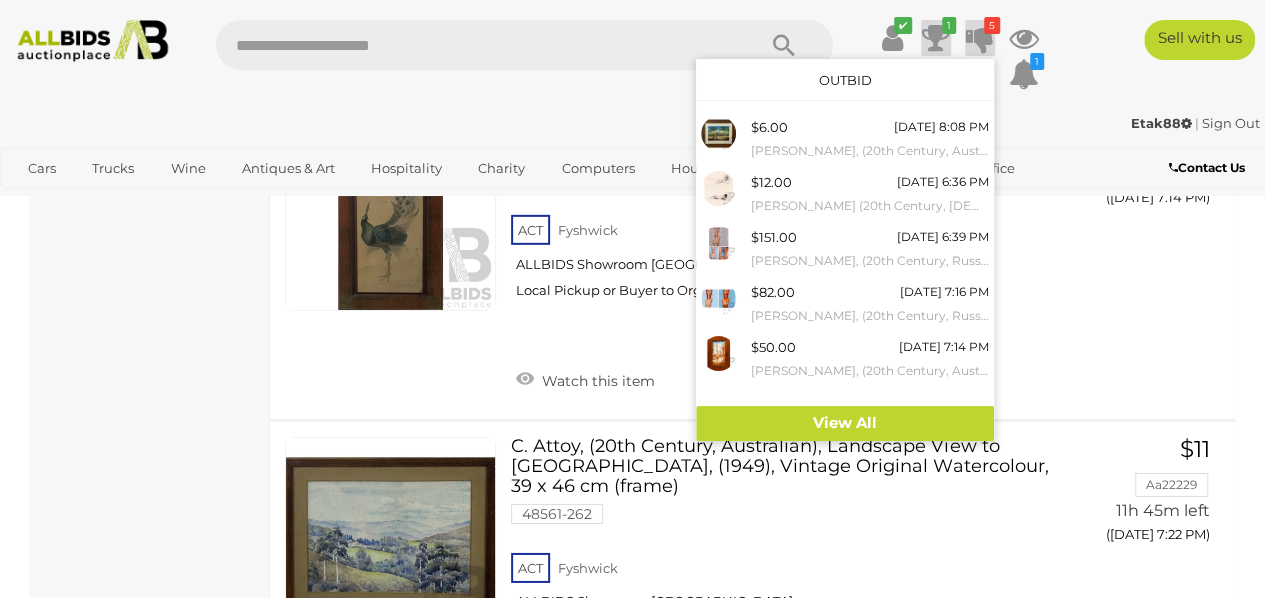 click at bounding box center [936, 38] 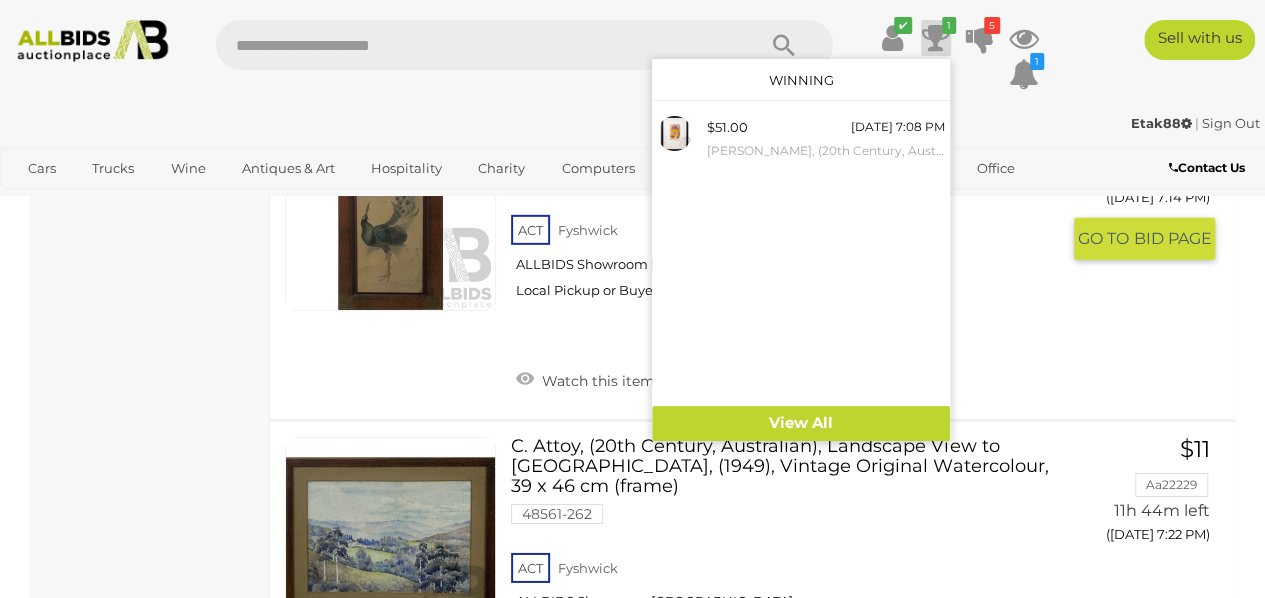 click on "ACT
Fyshwick
ALLBIDS Showroom Fyshwick
Local Pickup or Buyer to Organise Freight" at bounding box center (785, 262) 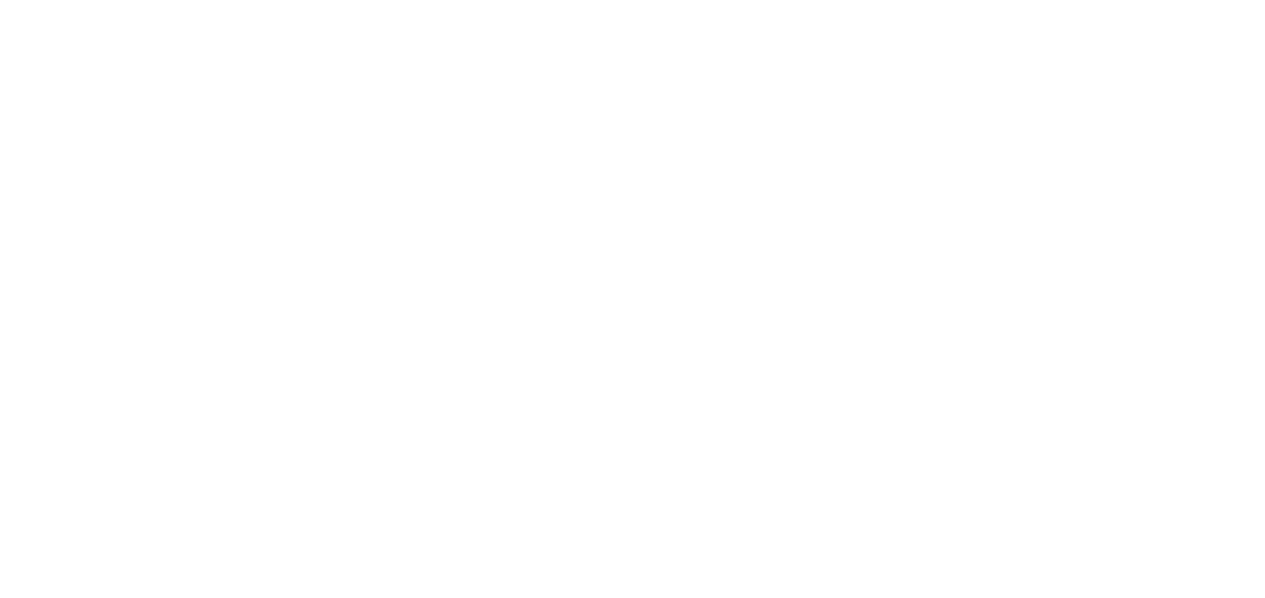 scroll, scrollTop: 0, scrollLeft: 0, axis: both 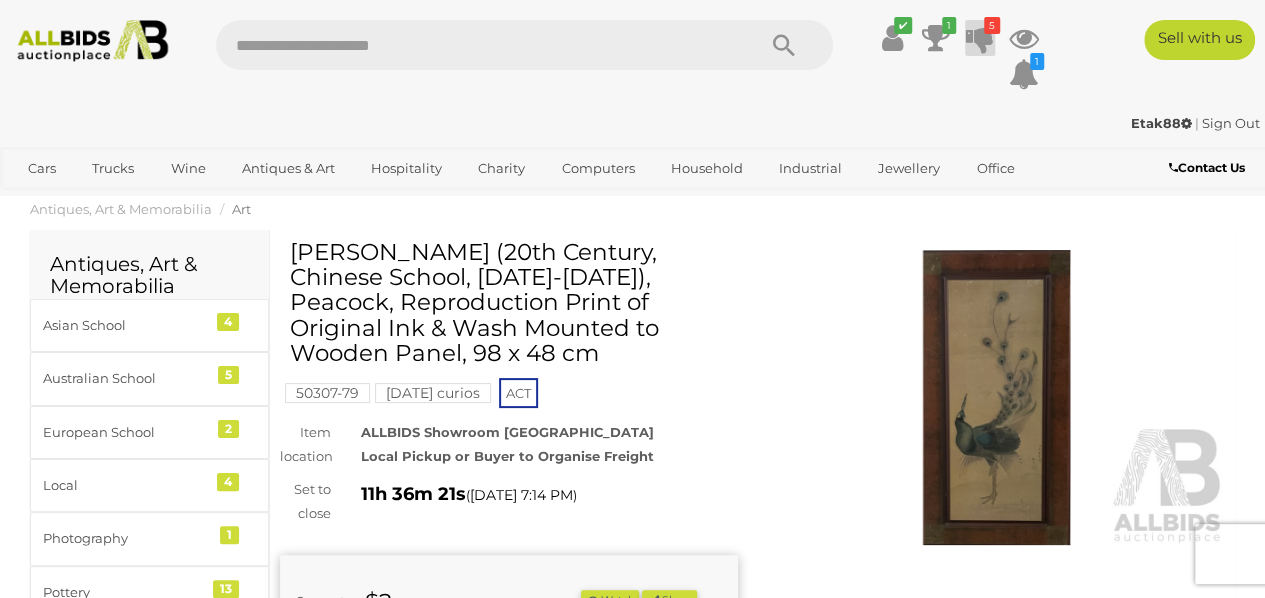 click at bounding box center (980, 38) 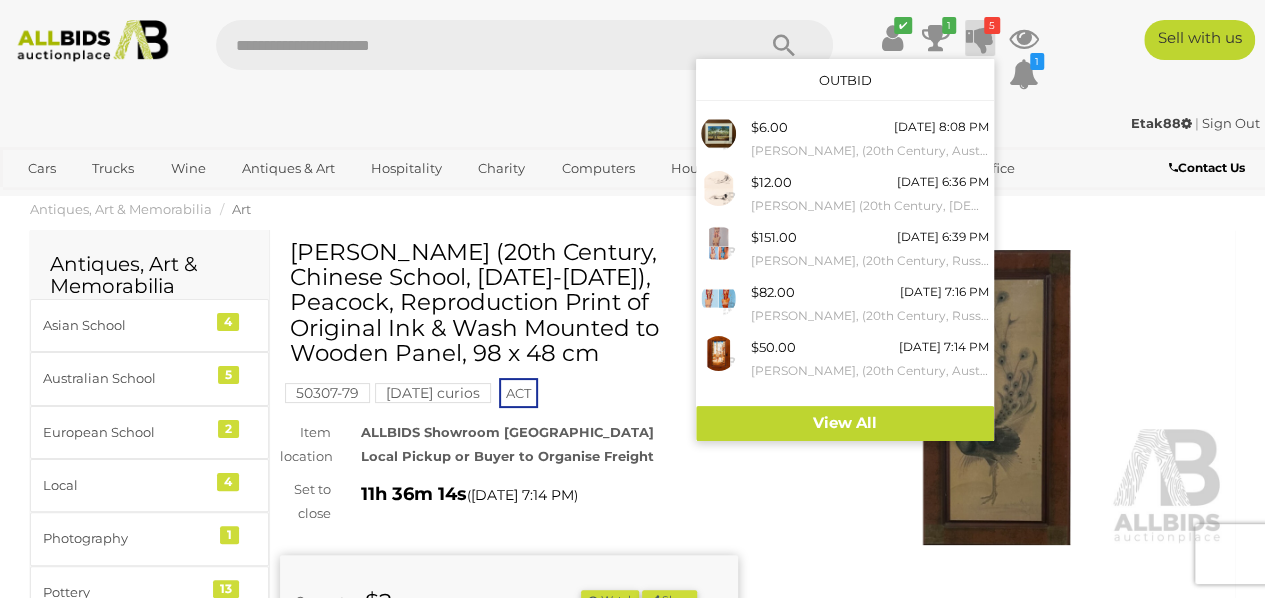 click at bounding box center (980, 38) 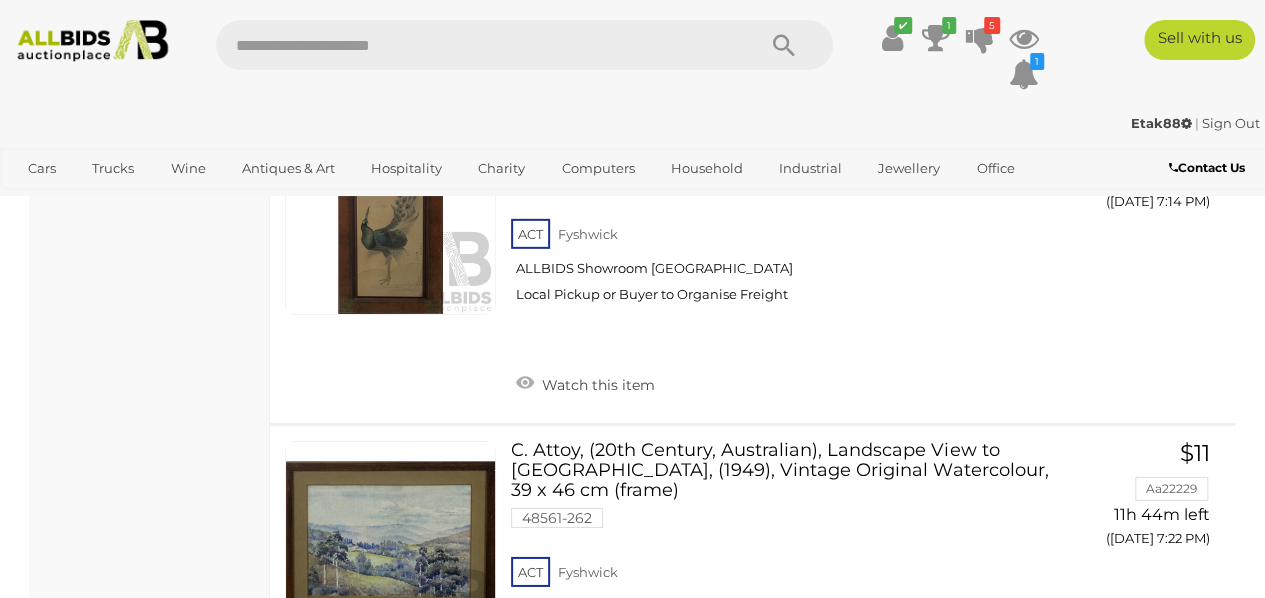 scroll, scrollTop: 2985, scrollLeft: 0, axis: vertical 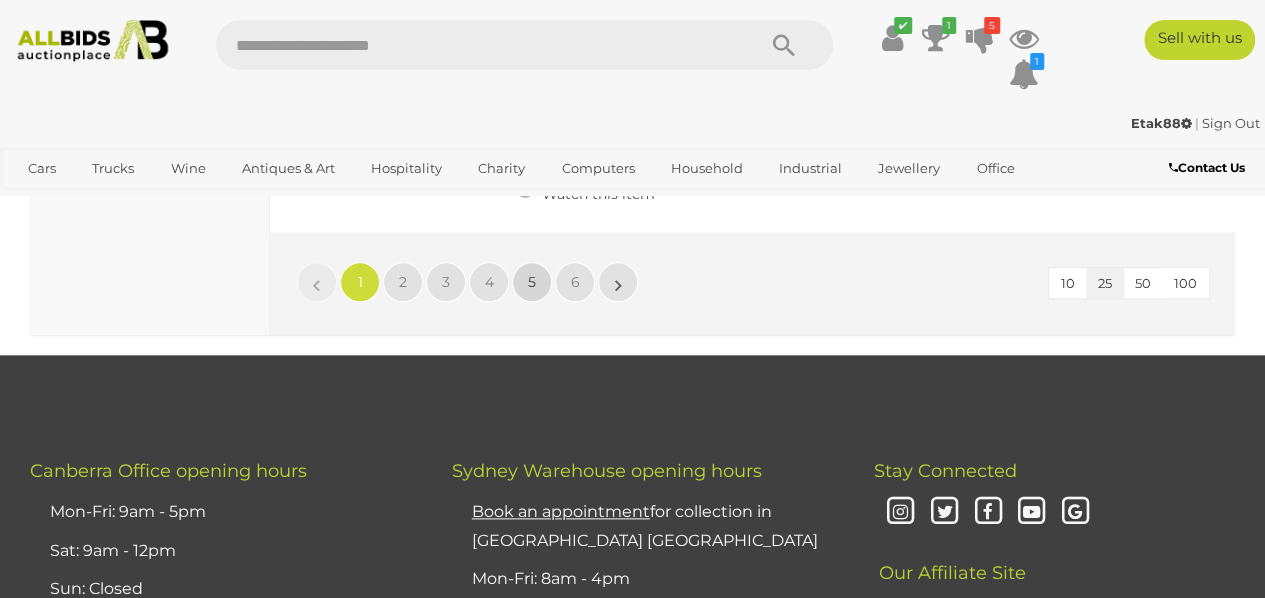 click on "5" at bounding box center [532, 282] 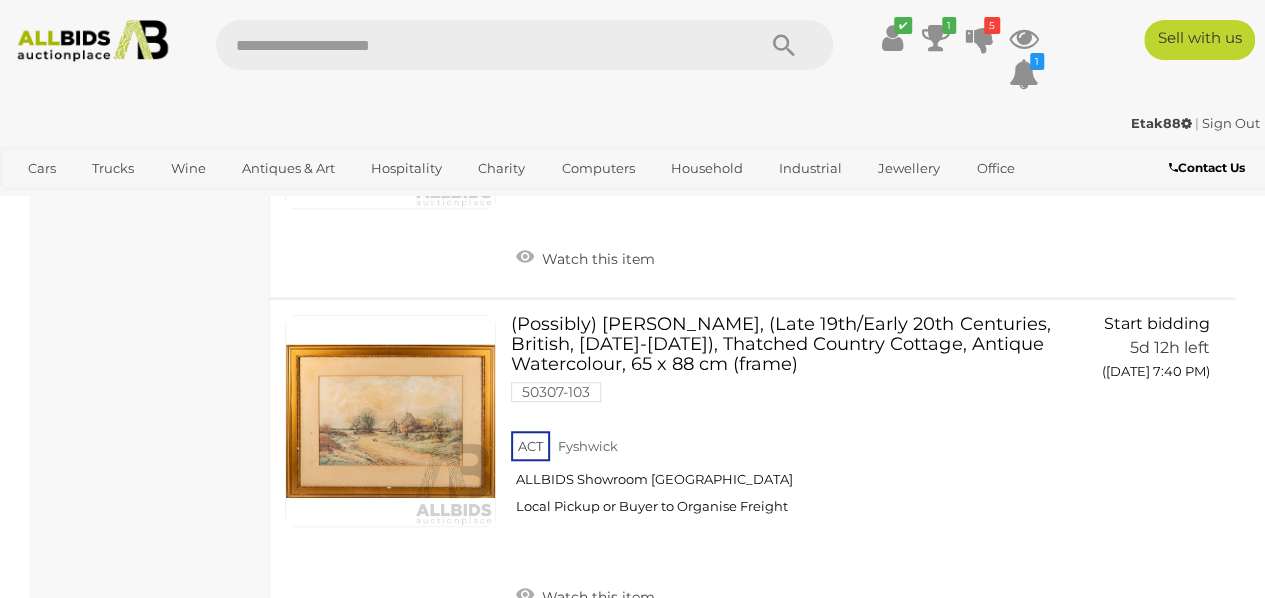 scroll, scrollTop: 8216, scrollLeft: 0, axis: vertical 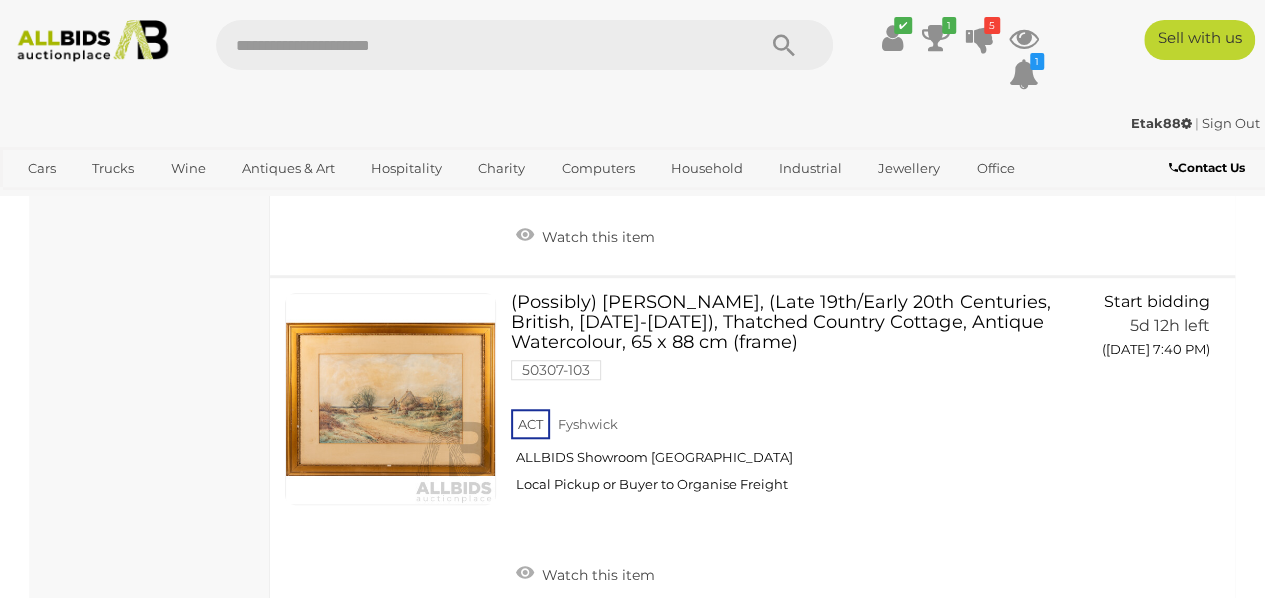 click on "ACT
Fyshwick
ALLBIDS Showroom Fyshwick
Local Pickup or Buyer to Organise Freight" at bounding box center (785, 456) 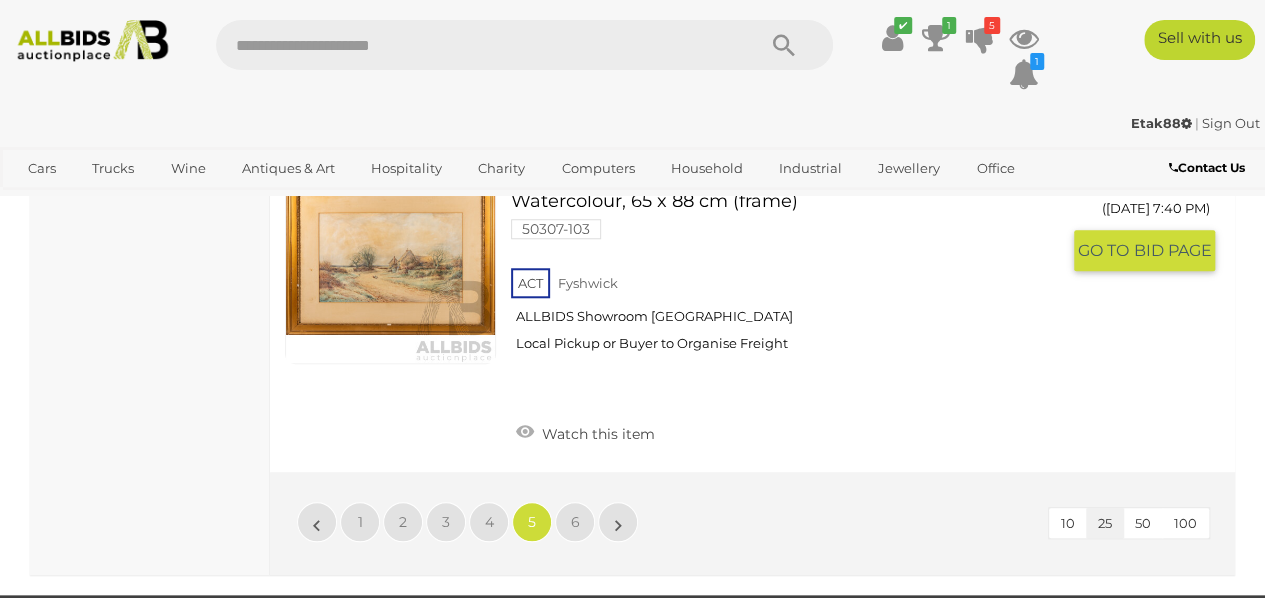 scroll, scrollTop: 8425, scrollLeft: 0, axis: vertical 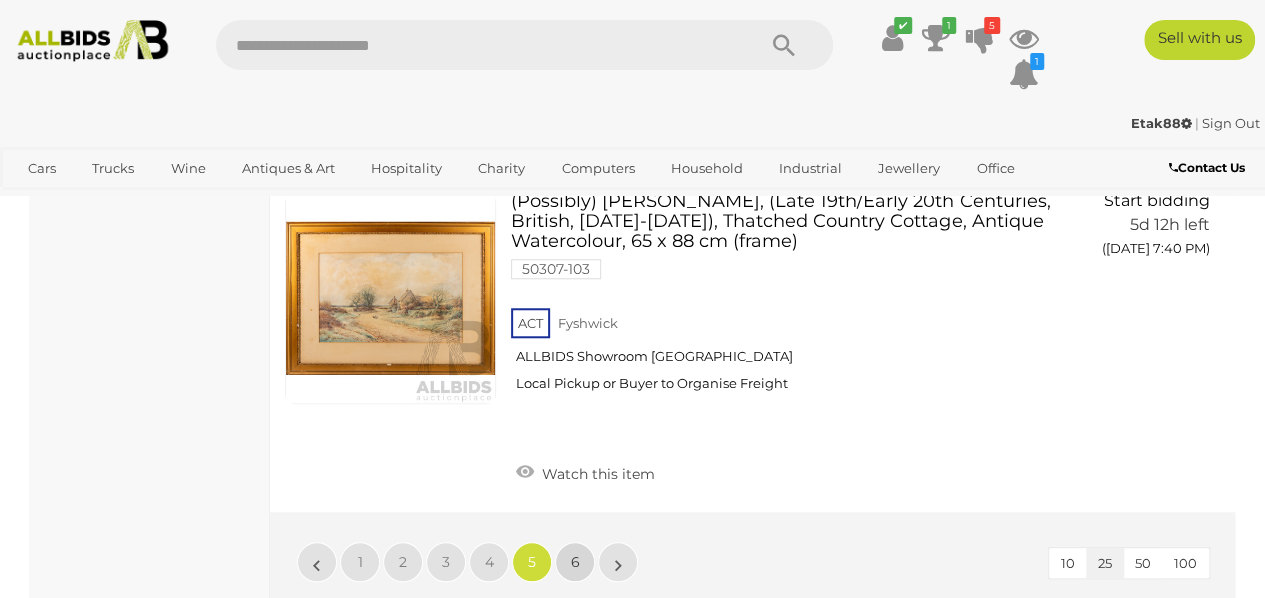 click on "6" at bounding box center (575, 562) 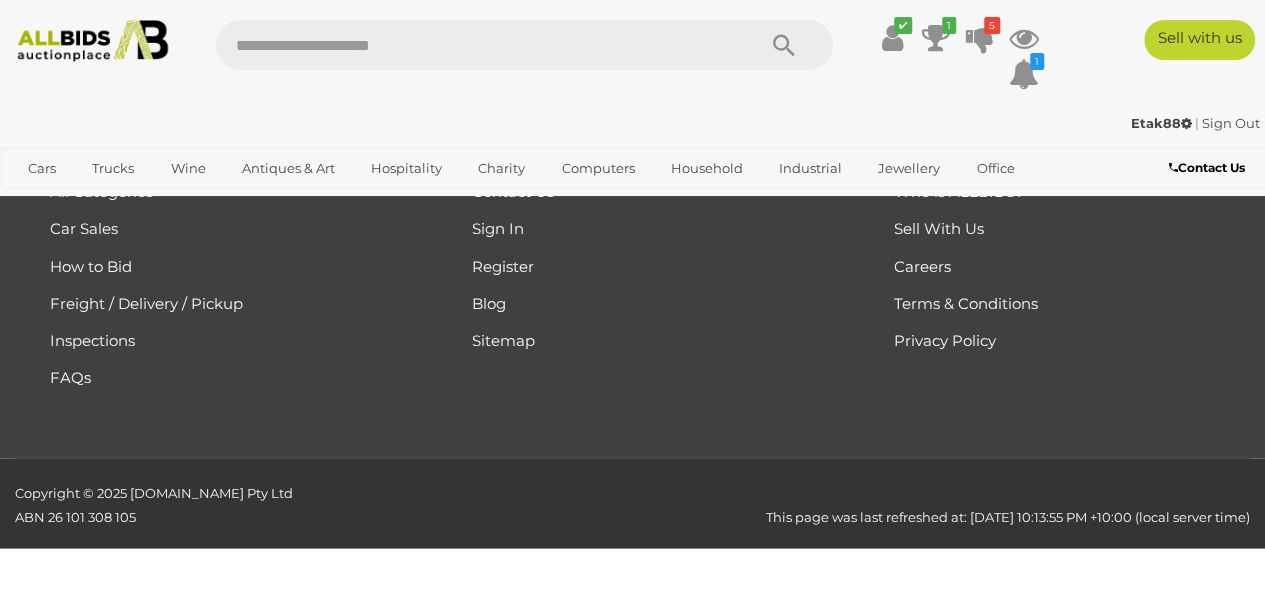 scroll, scrollTop: 269, scrollLeft: 0, axis: vertical 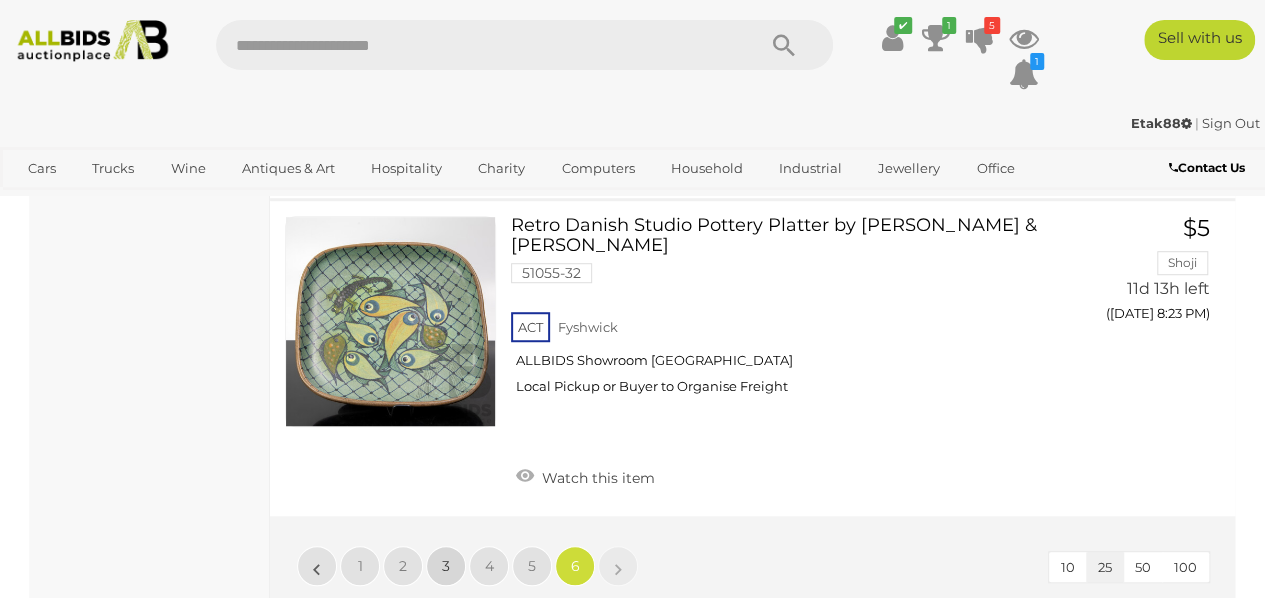 click on "3" at bounding box center (446, 566) 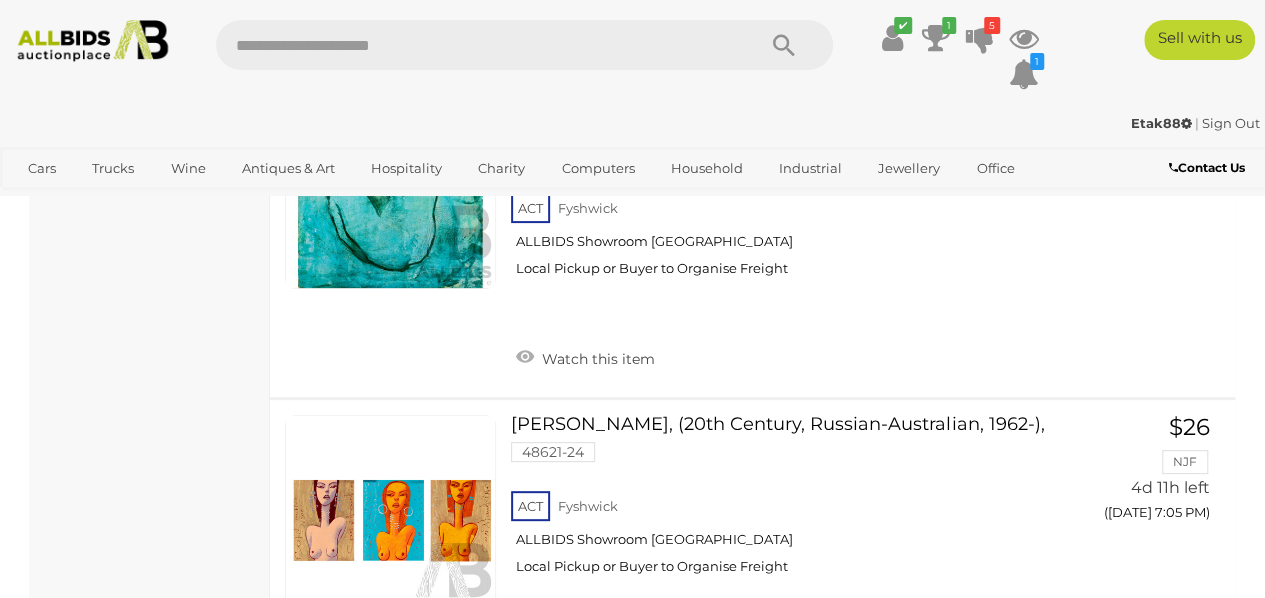 scroll, scrollTop: 7741, scrollLeft: 0, axis: vertical 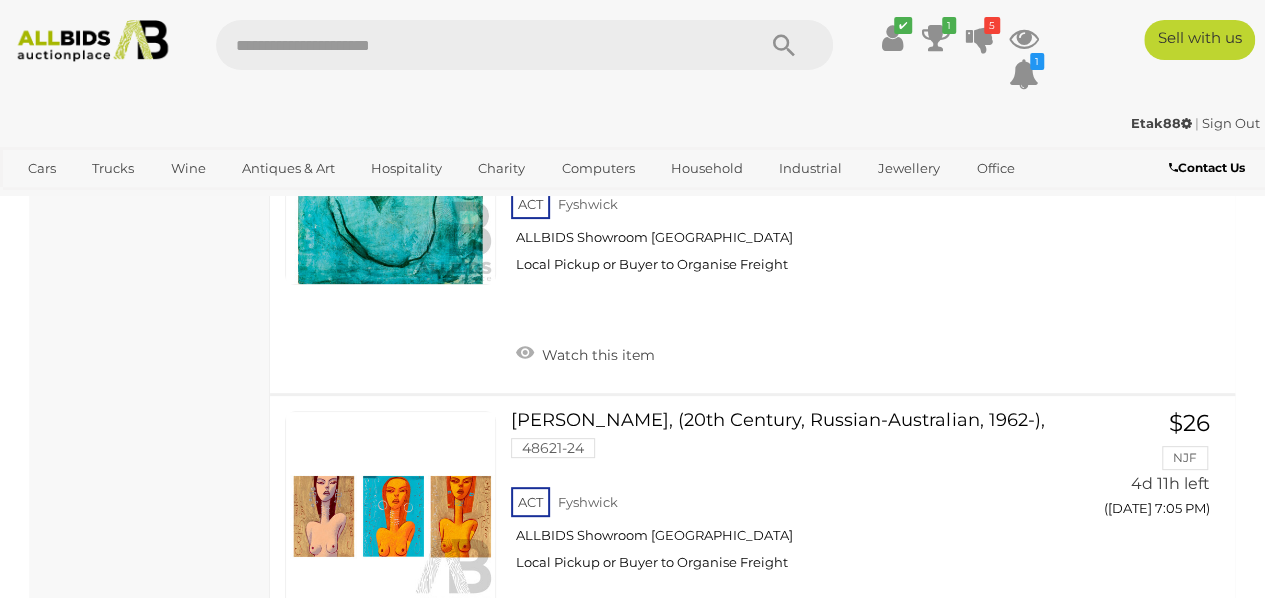 click on "$26
NJF
4d 11h left
(Tuesday 7:05 PM) GO TO  BID PAGE" at bounding box center [1152, 469] 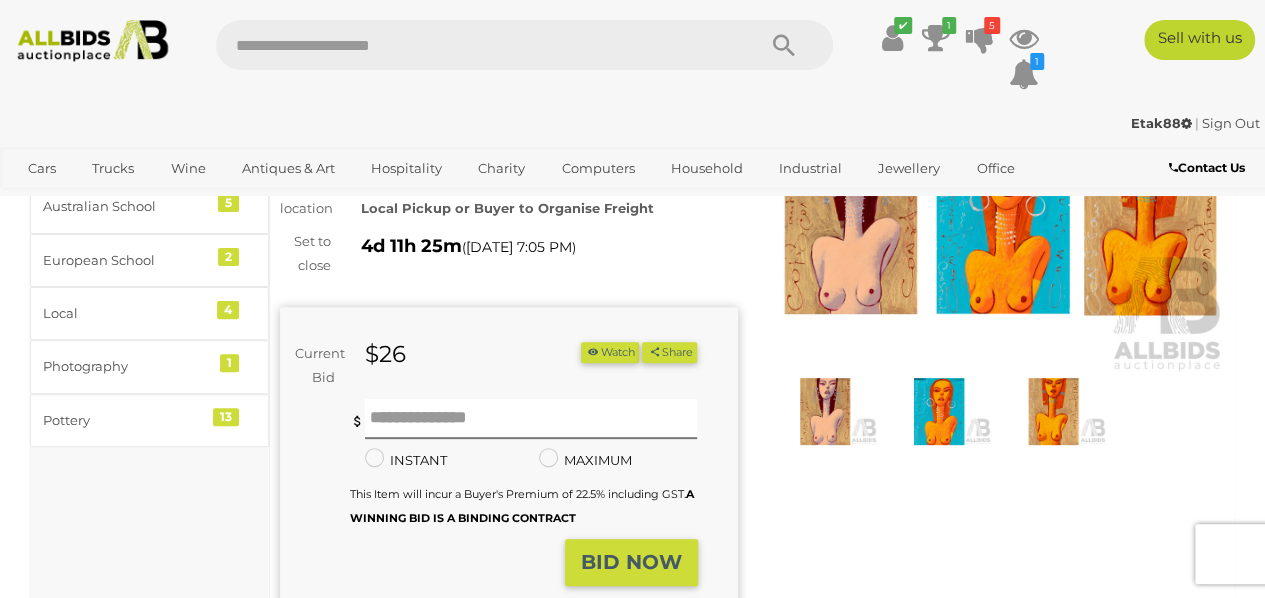 scroll, scrollTop: 267, scrollLeft: 0, axis: vertical 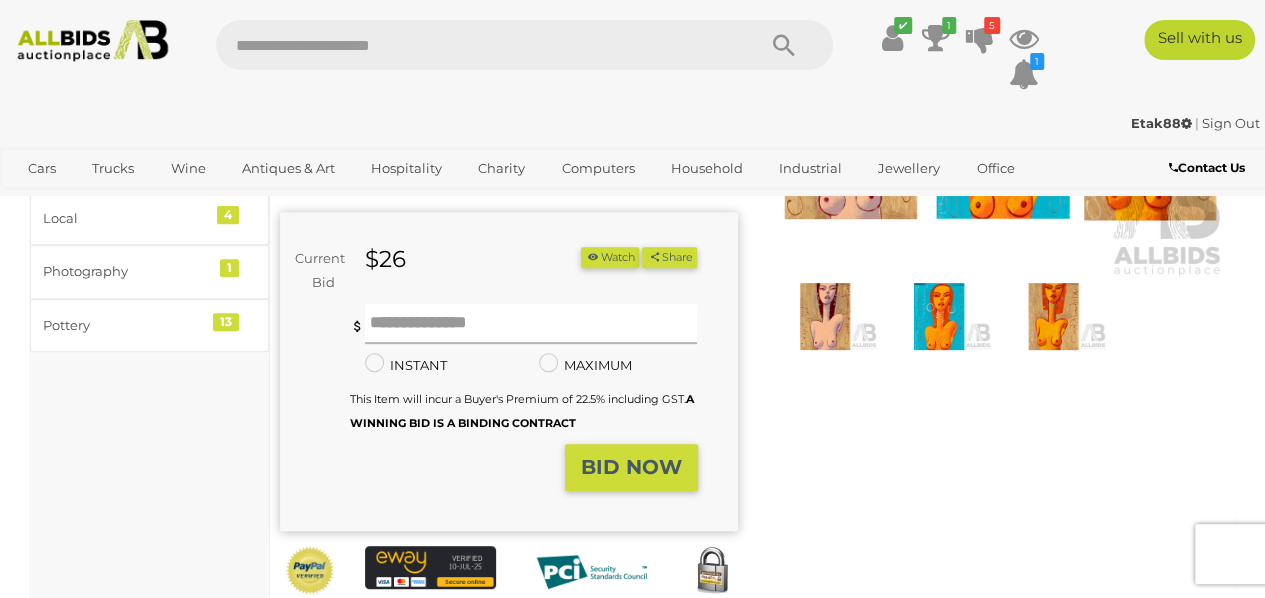 click at bounding box center [531, 324] 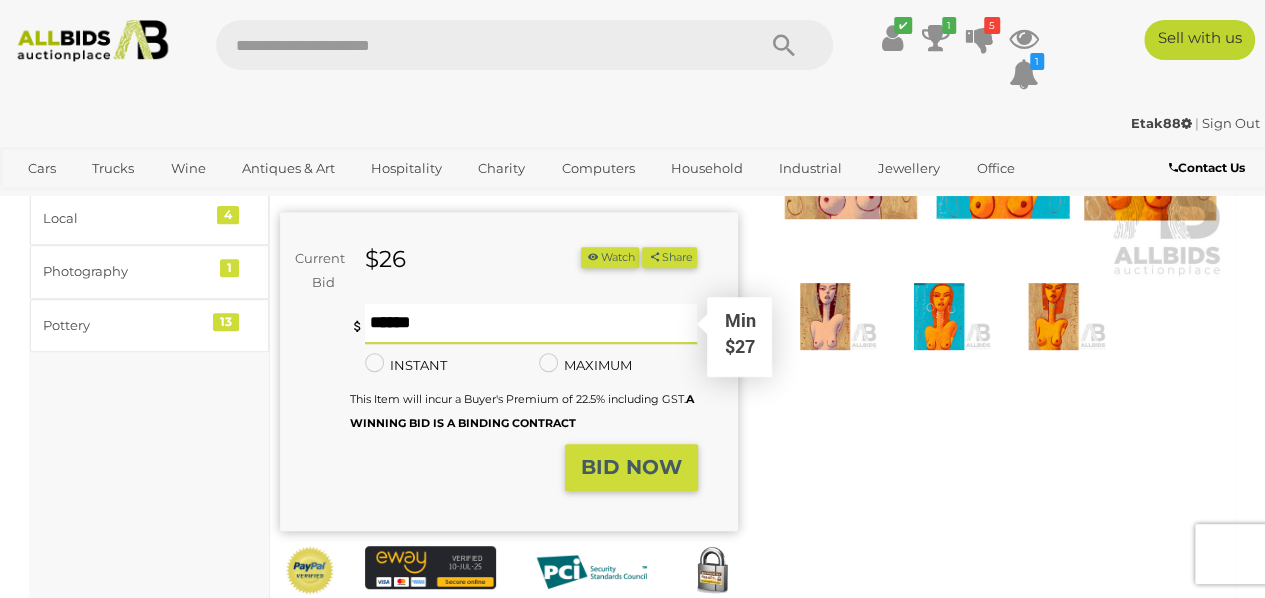 type on "***" 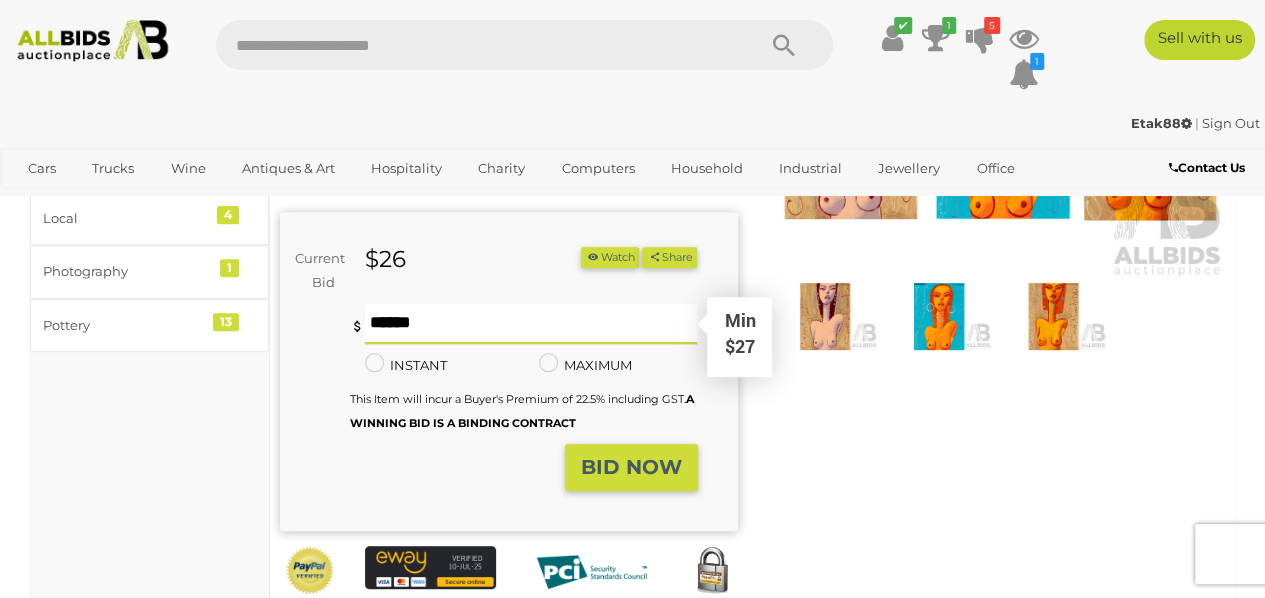 click on "BID NOW" at bounding box center (631, 467) 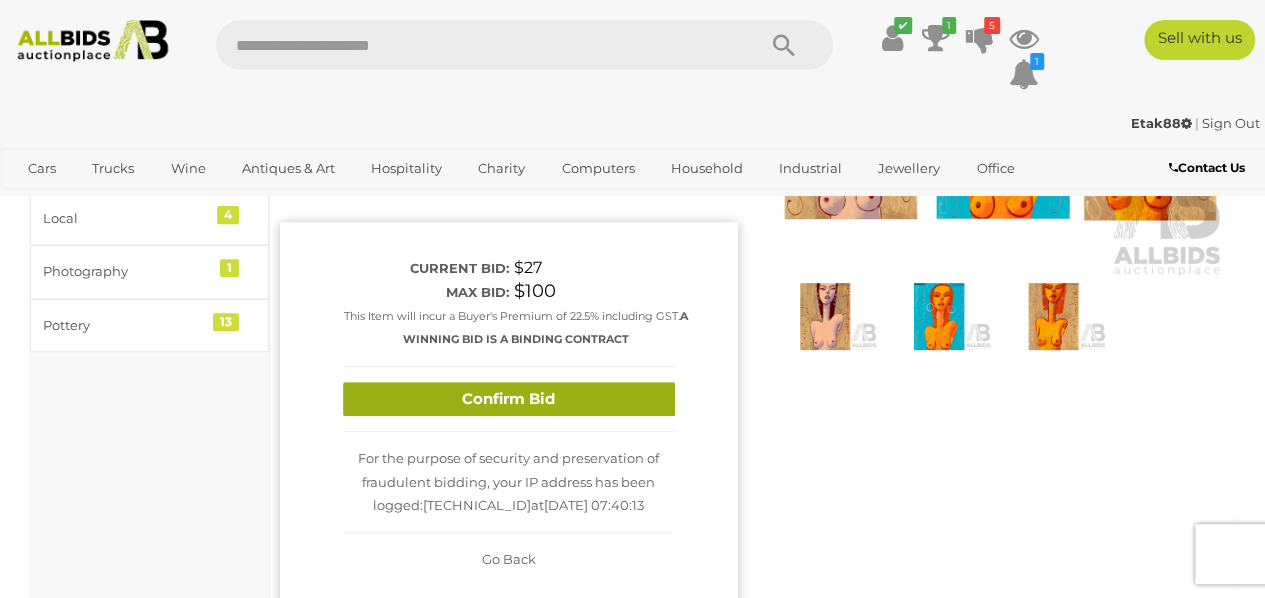 click on "Confirm Bid" at bounding box center (509, 399) 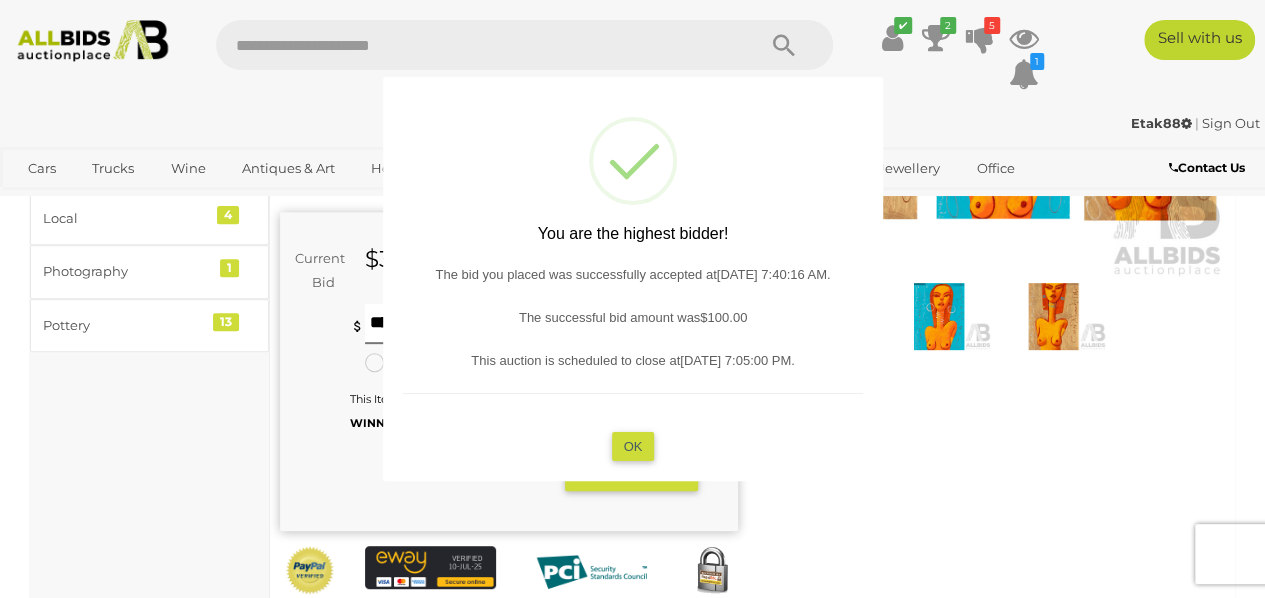 type 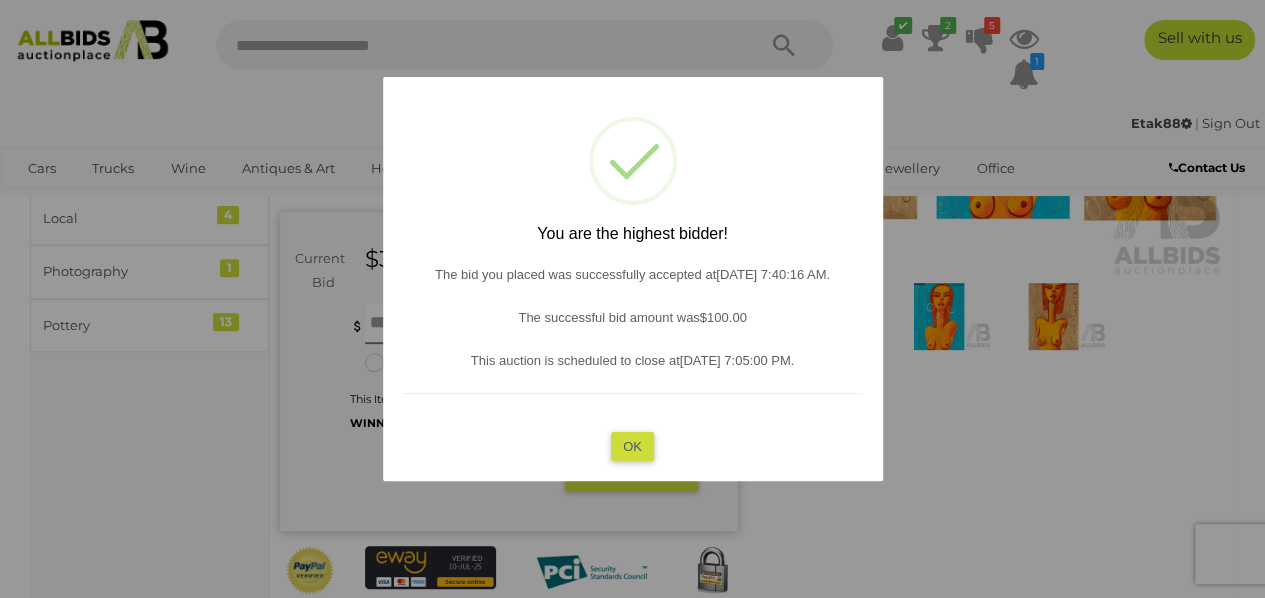 click on "OK" at bounding box center (632, 446) 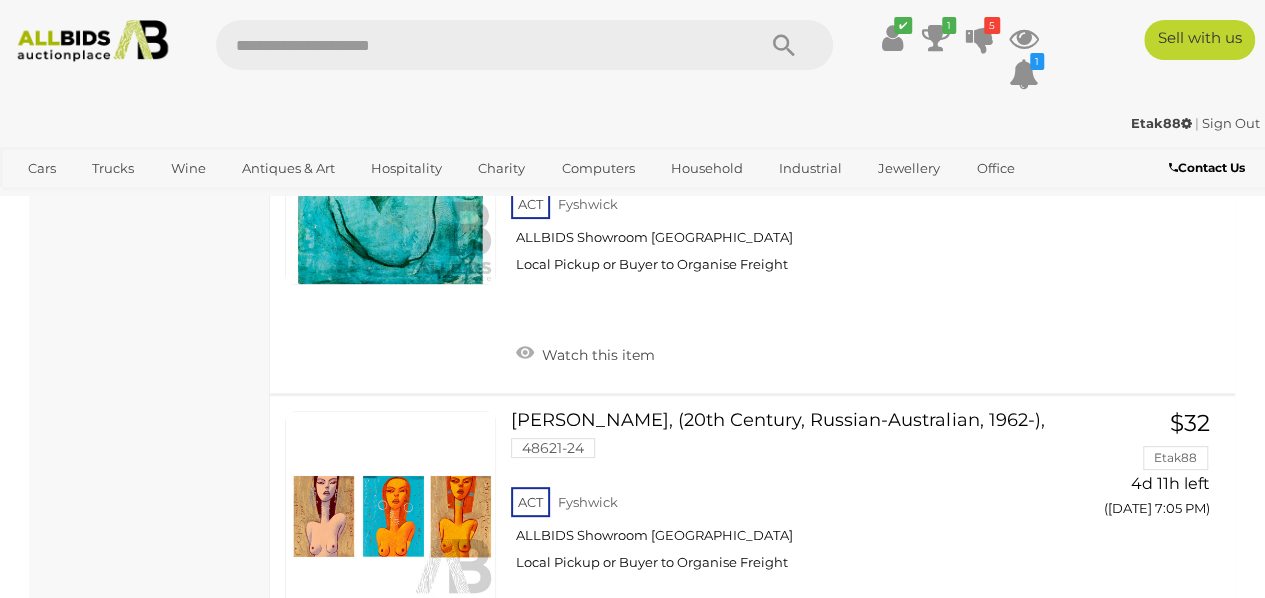 scroll, scrollTop: 7904, scrollLeft: 0, axis: vertical 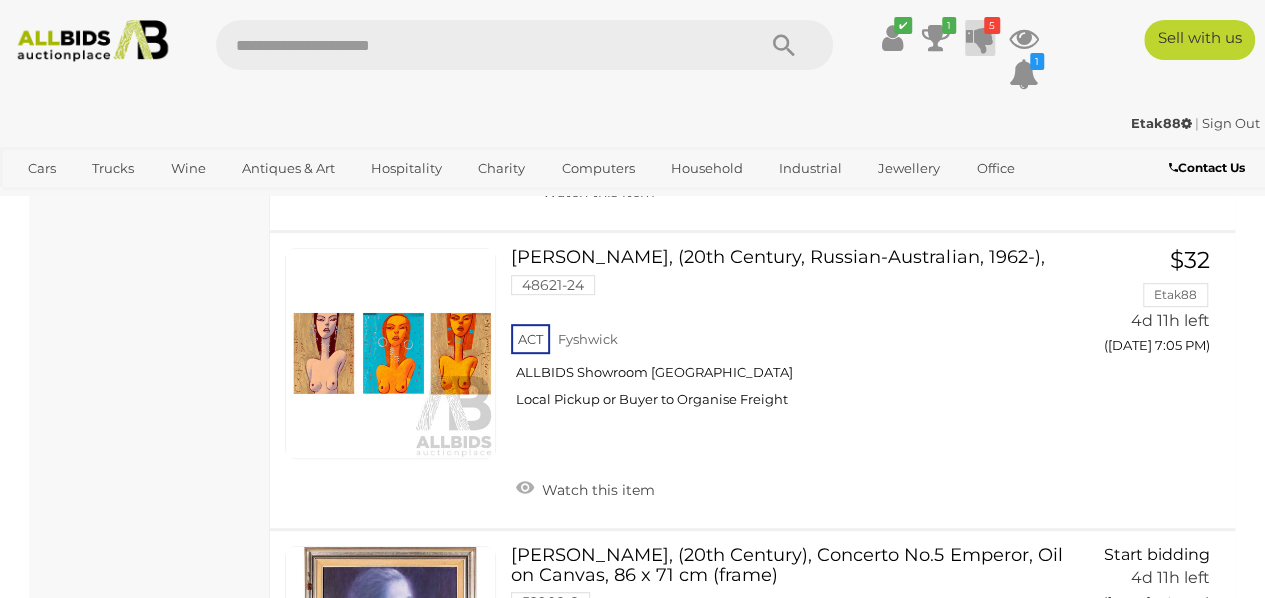 click on "5" at bounding box center [992, 25] 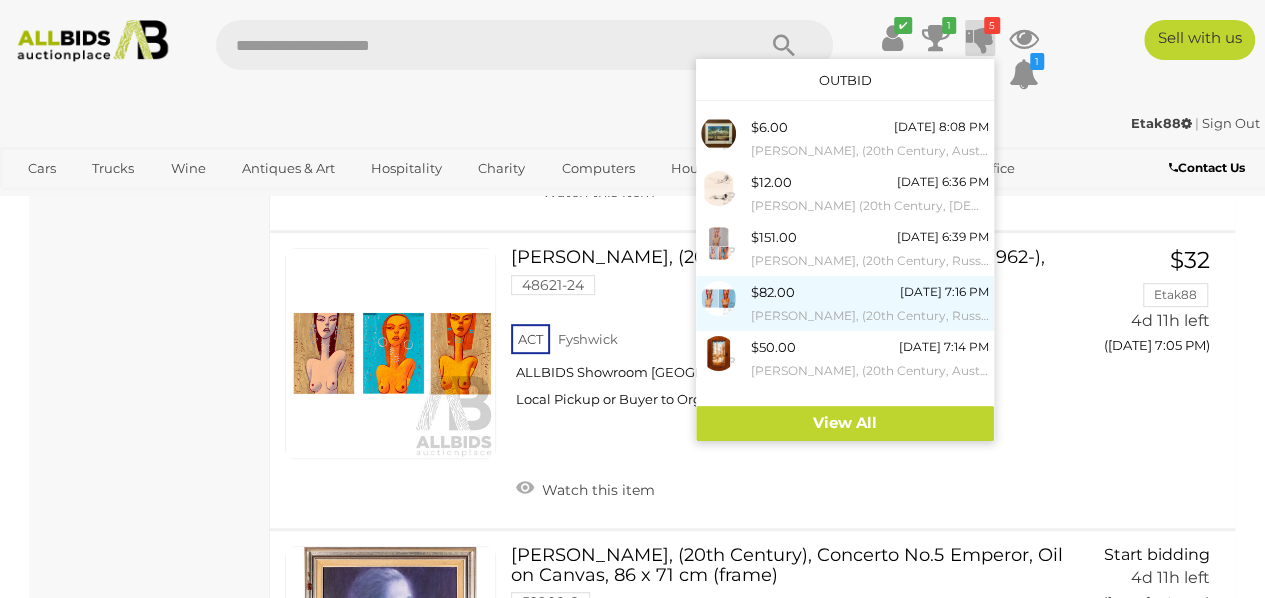 click on "[PERSON_NAME], (20th Century, Russian-Australian, 1962-), 'Kit On!' - Wonderful Pair of Exotic, Naked Girls with Earrings on Blue, Acrylic on Card, 25 x 23 cm (2)" at bounding box center [870, 316] 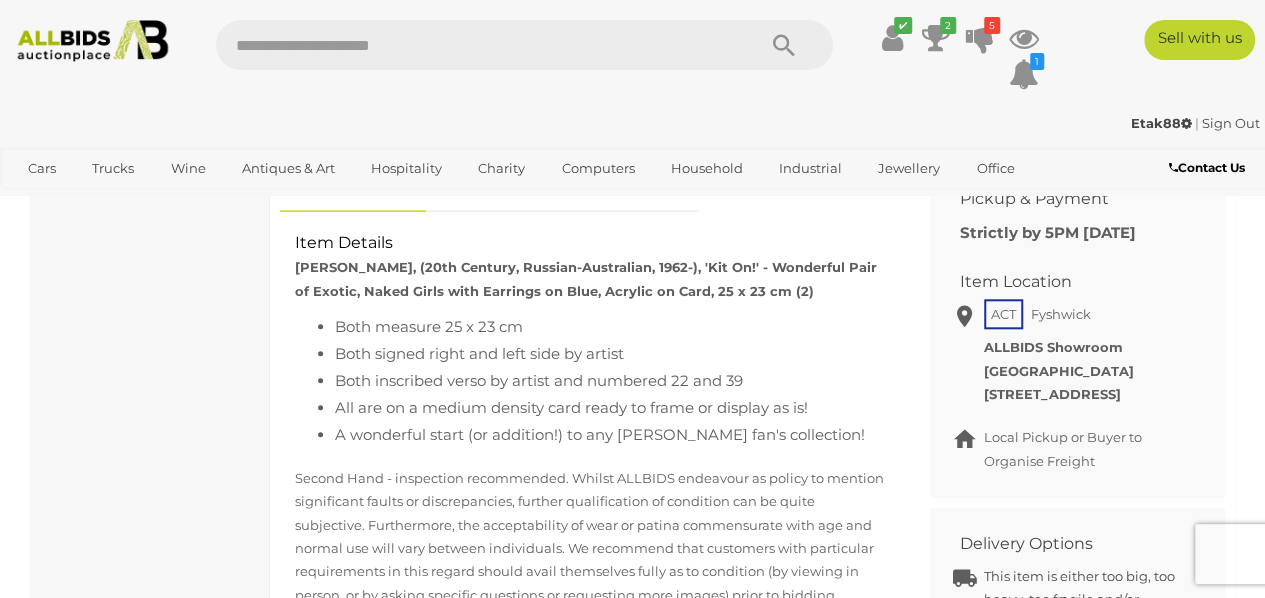 scroll, scrollTop: 794, scrollLeft: 0, axis: vertical 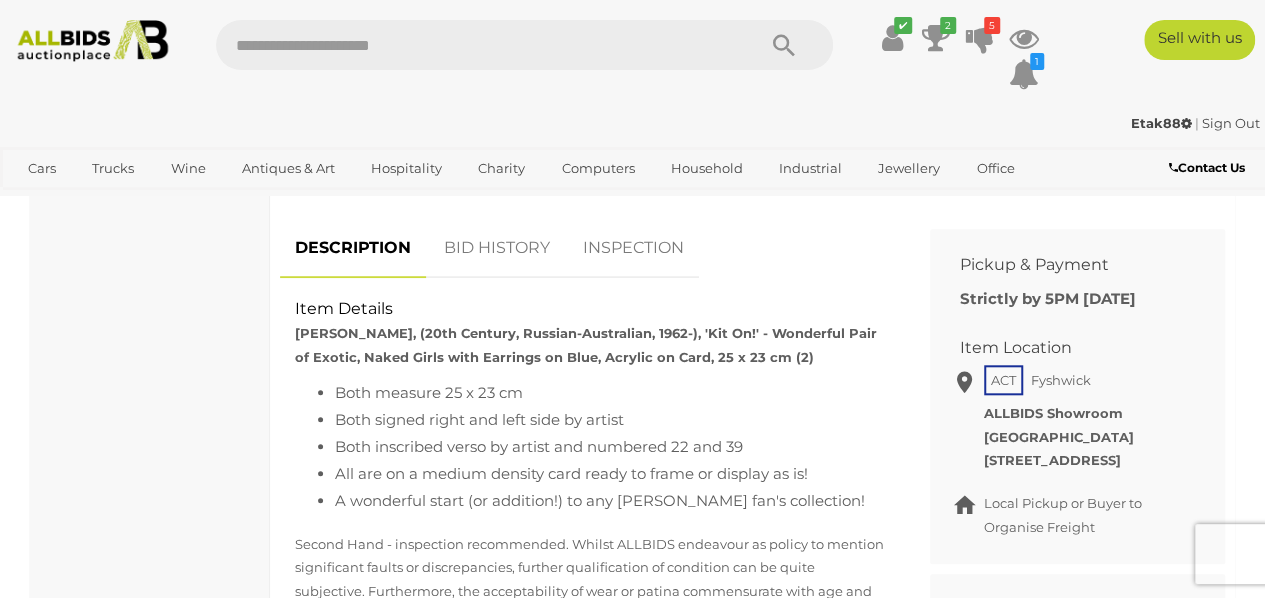 click on "BID HISTORY" at bounding box center [497, 248] 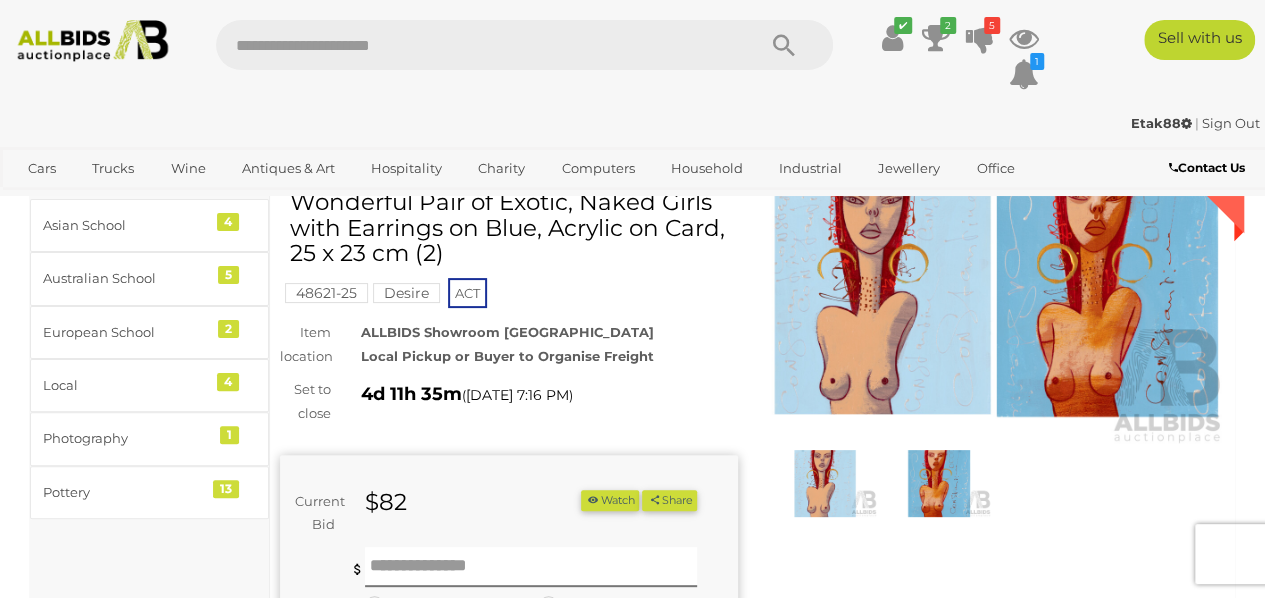 scroll, scrollTop: 98, scrollLeft: 0, axis: vertical 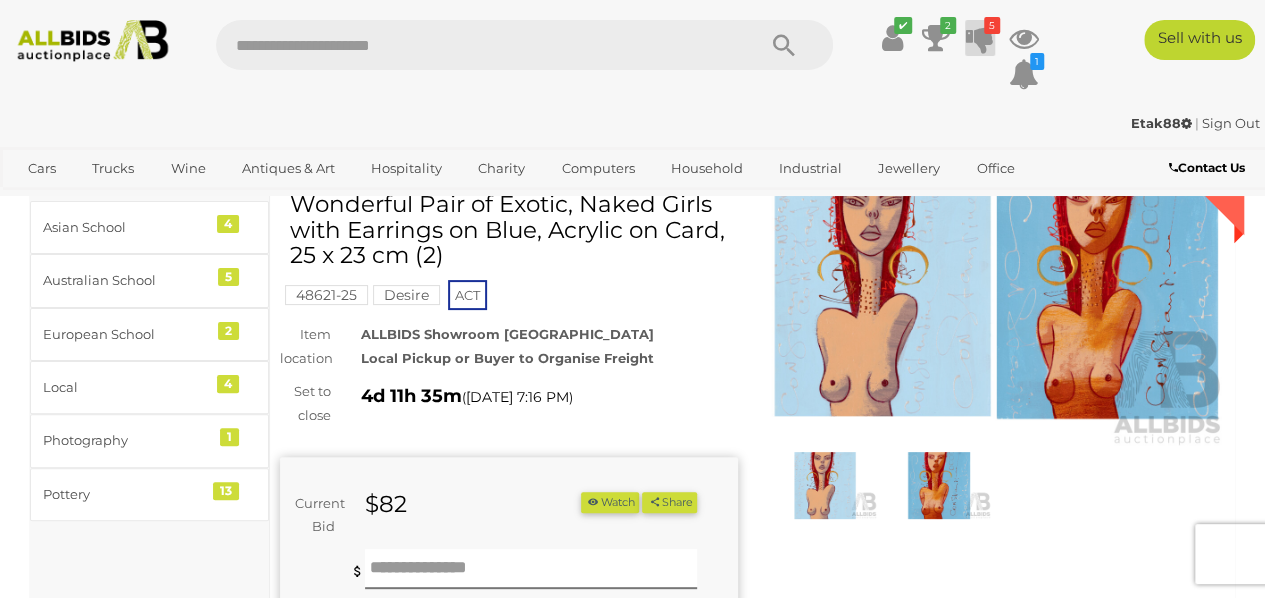 click at bounding box center (980, 38) 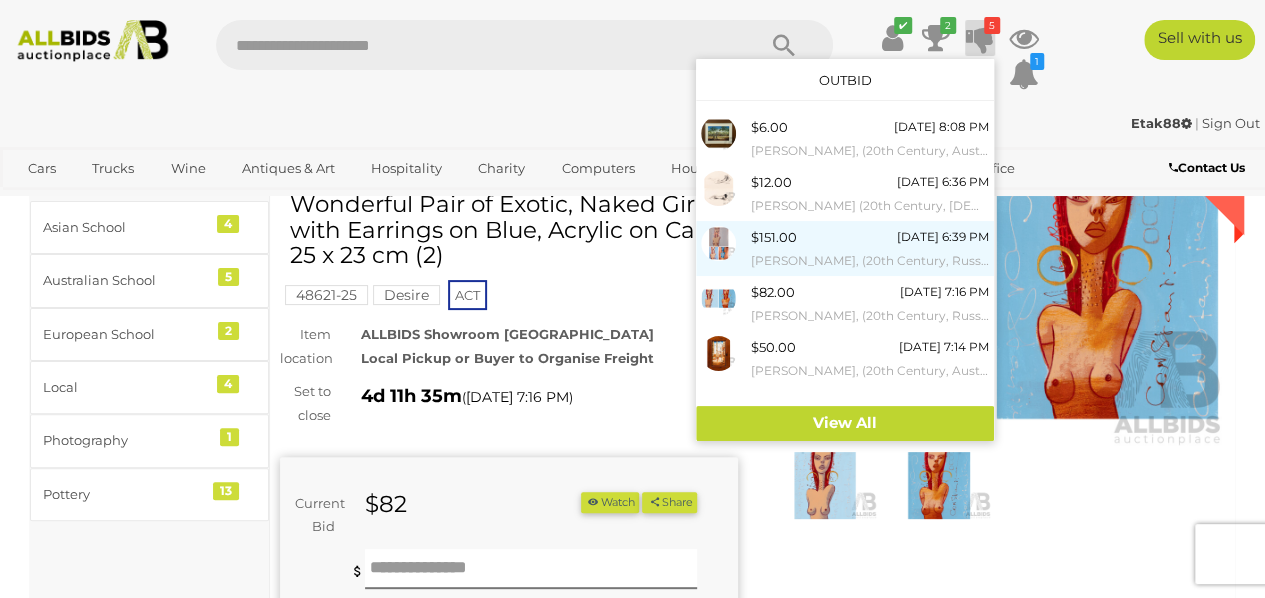 click on "[PERSON_NAME], (20th Century, Russian-Australian, 1962-)," at bounding box center (870, 261) 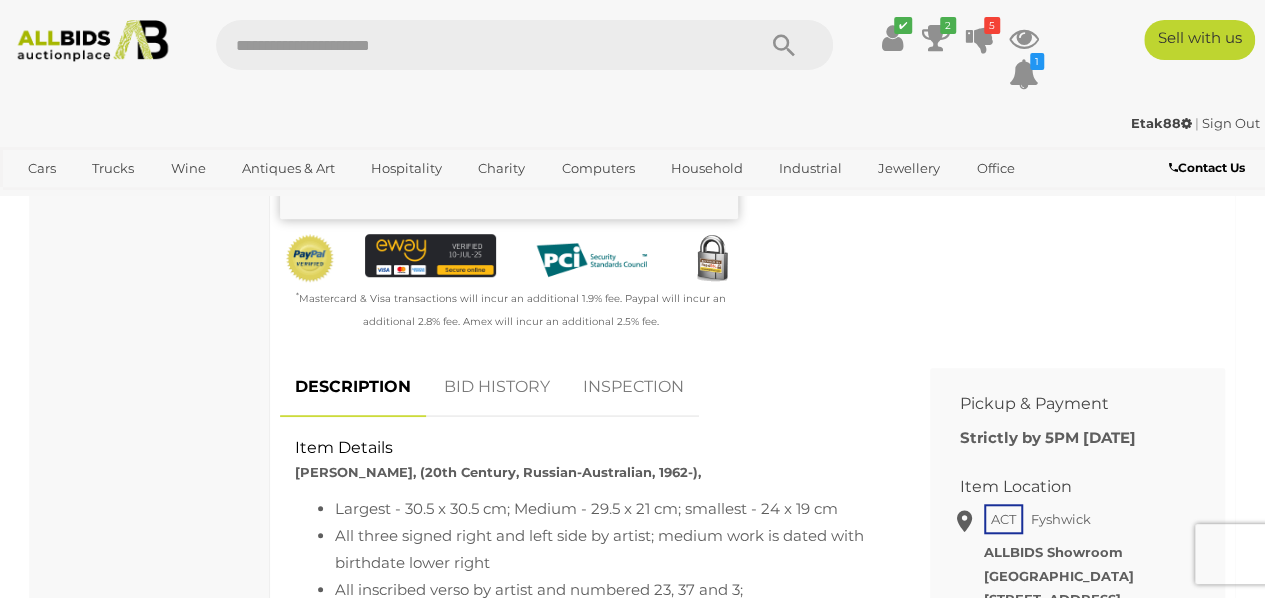 scroll, scrollTop: 662, scrollLeft: 0, axis: vertical 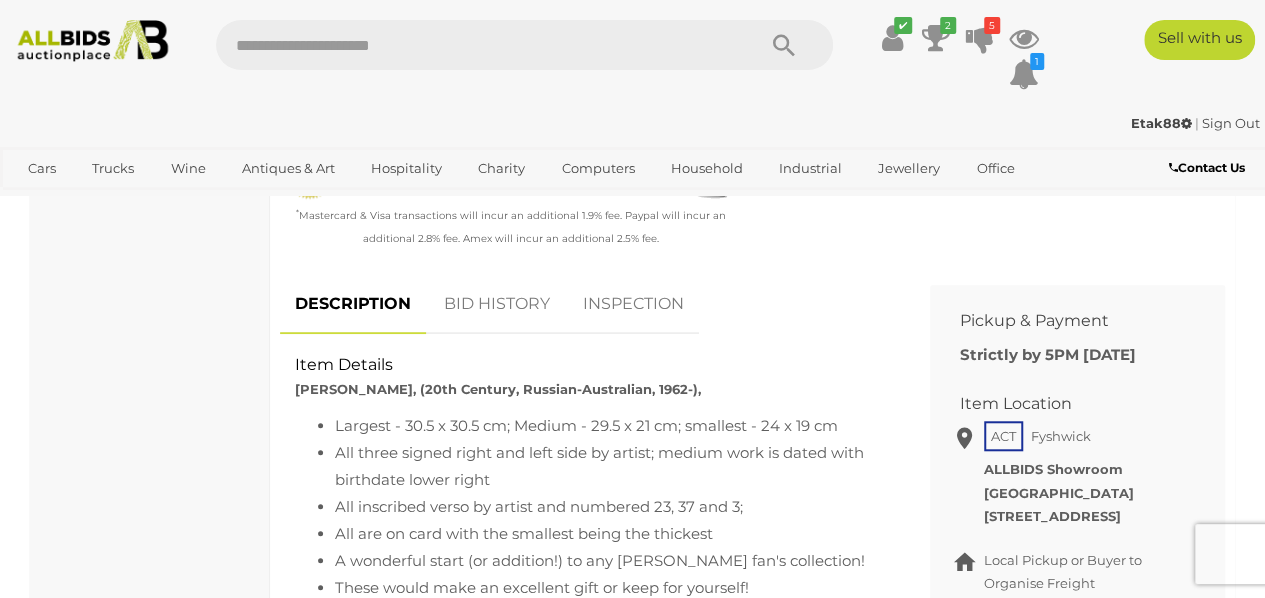 click on "BID HISTORY" at bounding box center [497, 304] 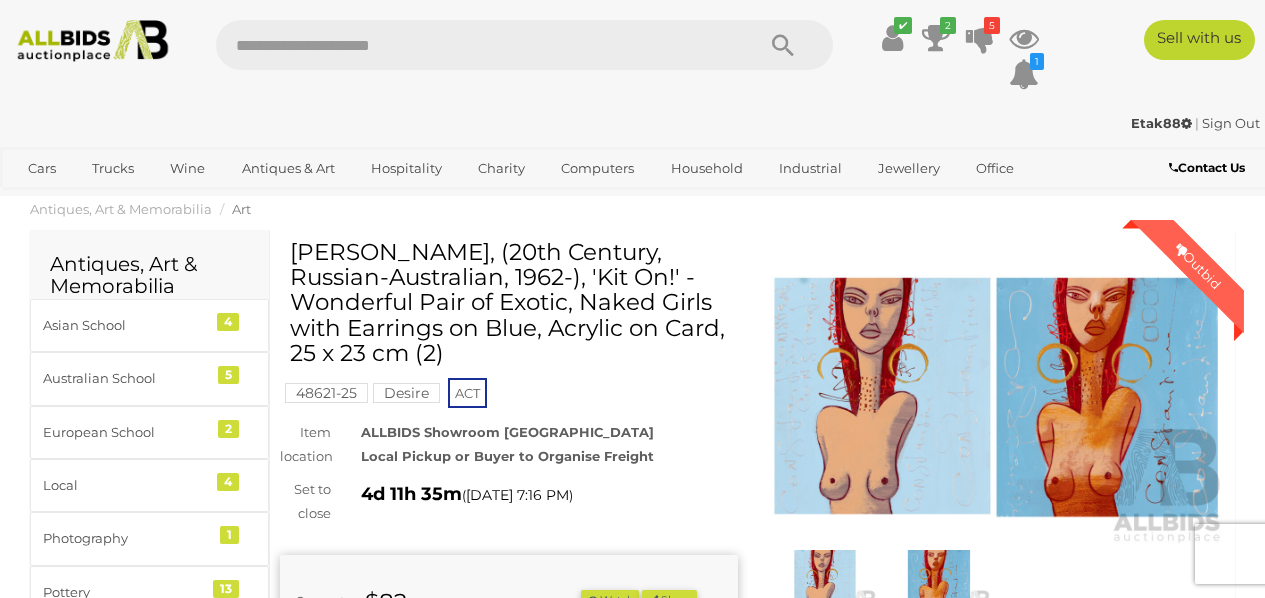 scroll, scrollTop: 98, scrollLeft: 0, axis: vertical 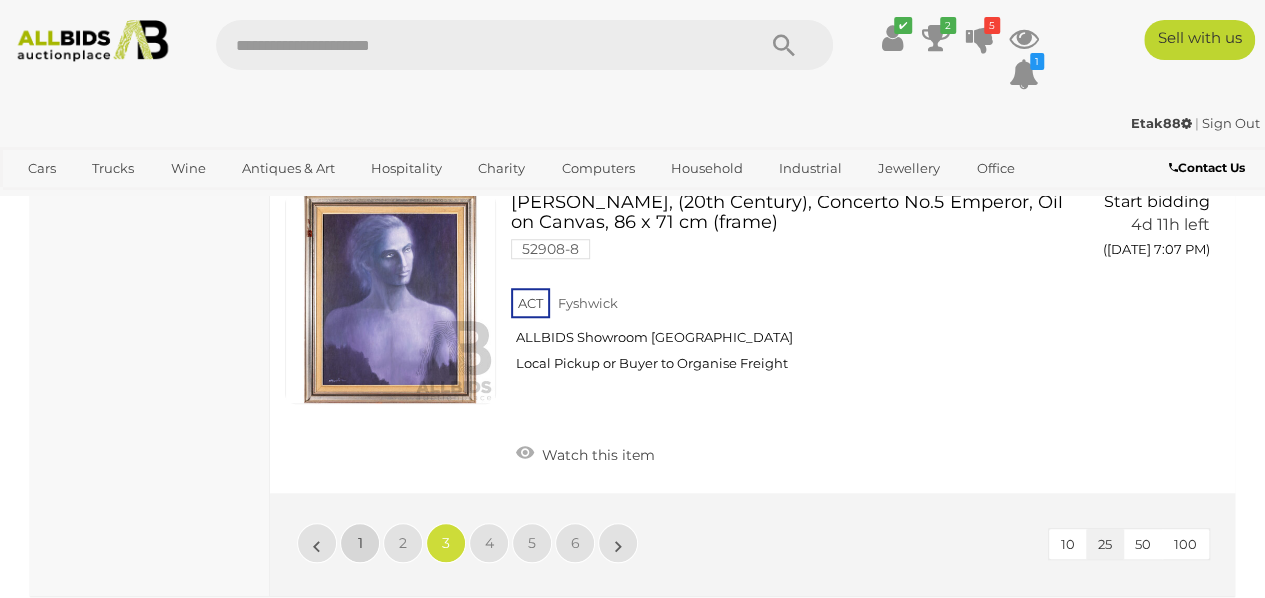 click on "1" at bounding box center (360, 543) 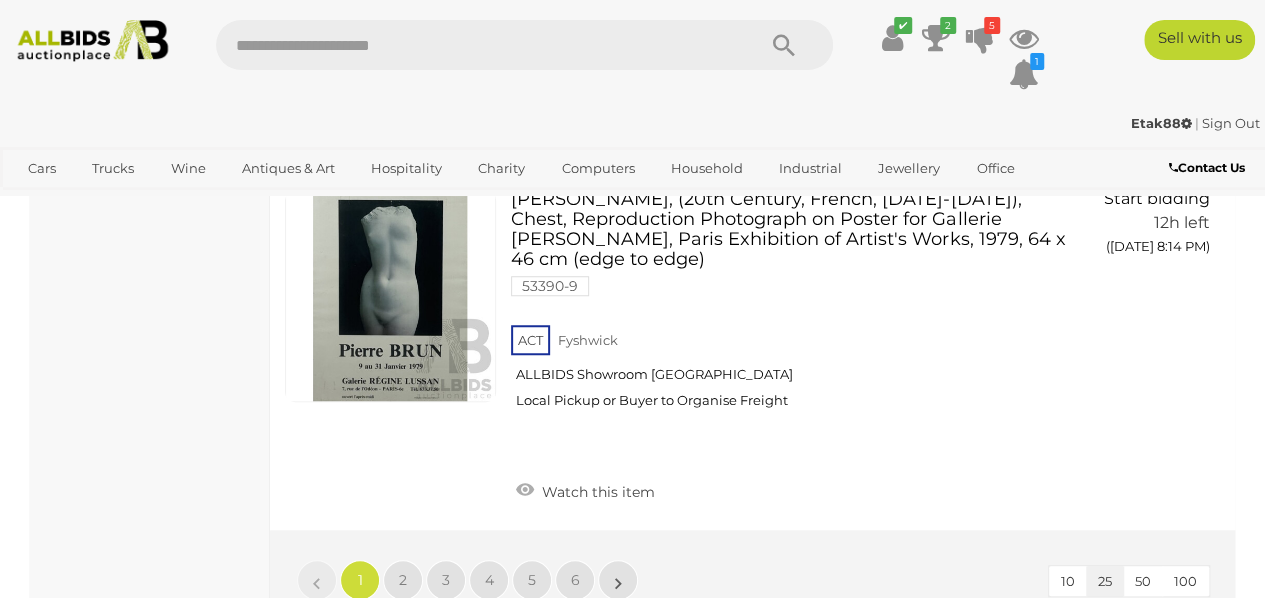 scroll, scrollTop: 8230, scrollLeft: 0, axis: vertical 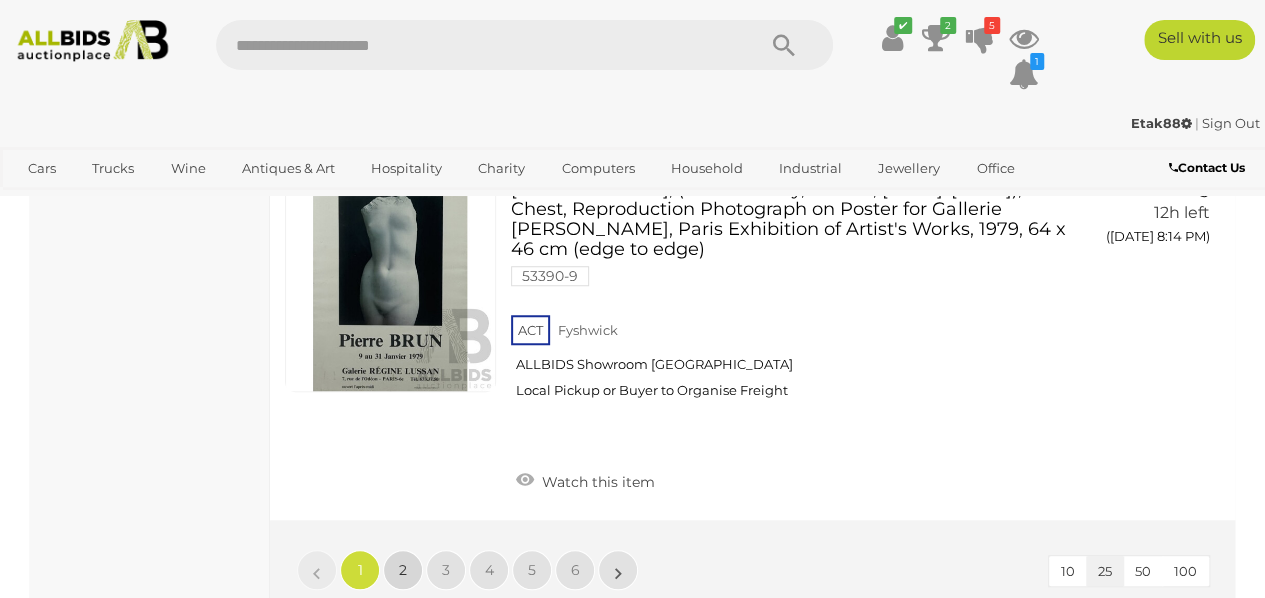 click on "2" at bounding box center [403, 570] 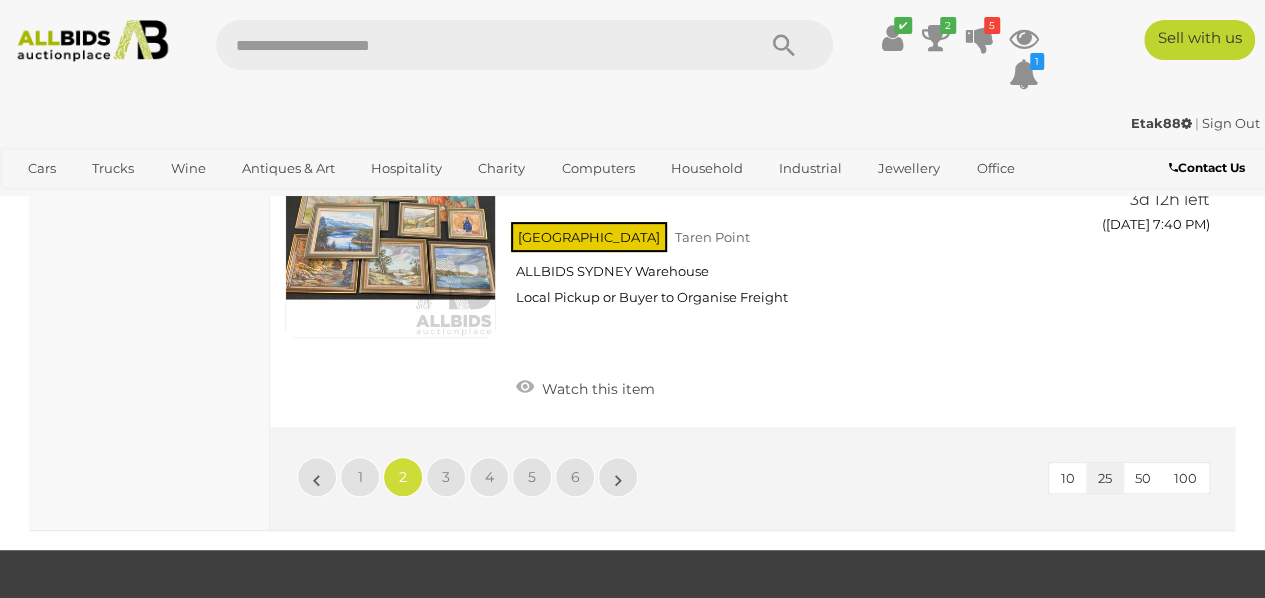 scroll, scrollTop: 7850, scrollLeft: 0, axis: vertical 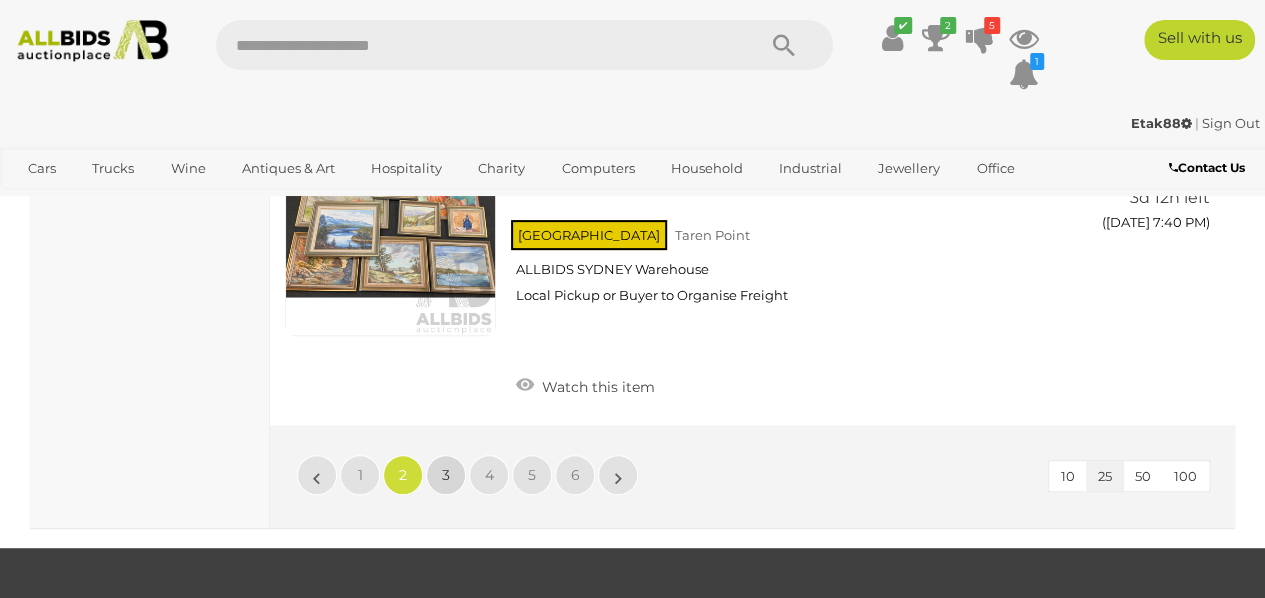 click on "3" at bounding box center [446, 475] 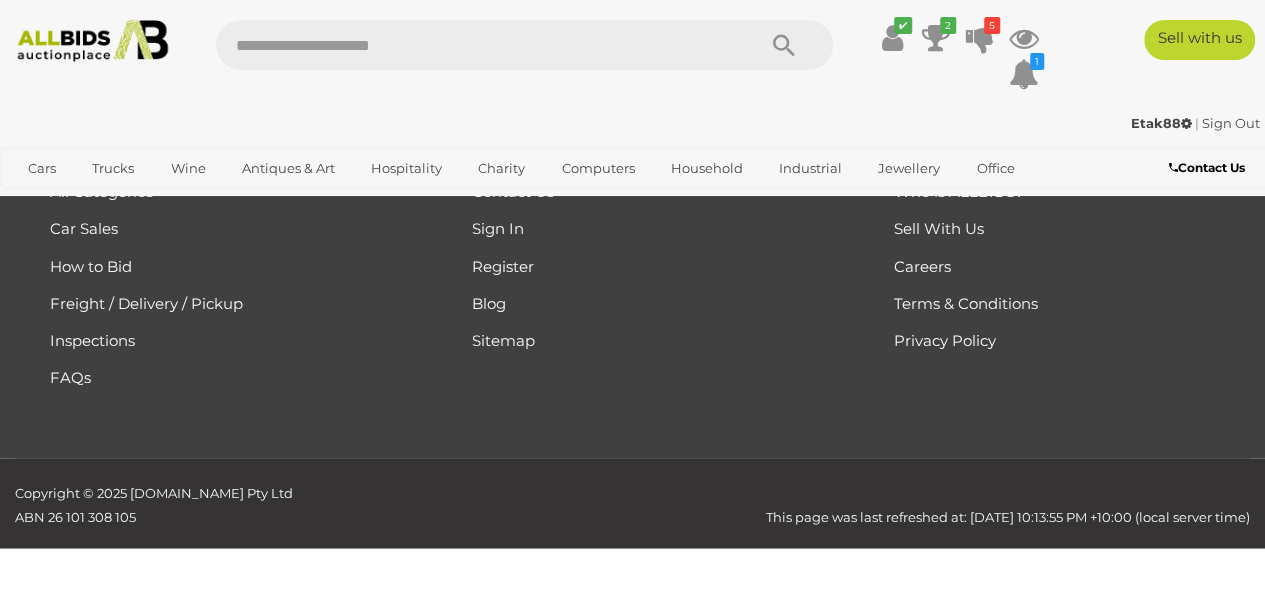 scroll, scrollTop: 269, scrollLeft: 0, axis: vertical 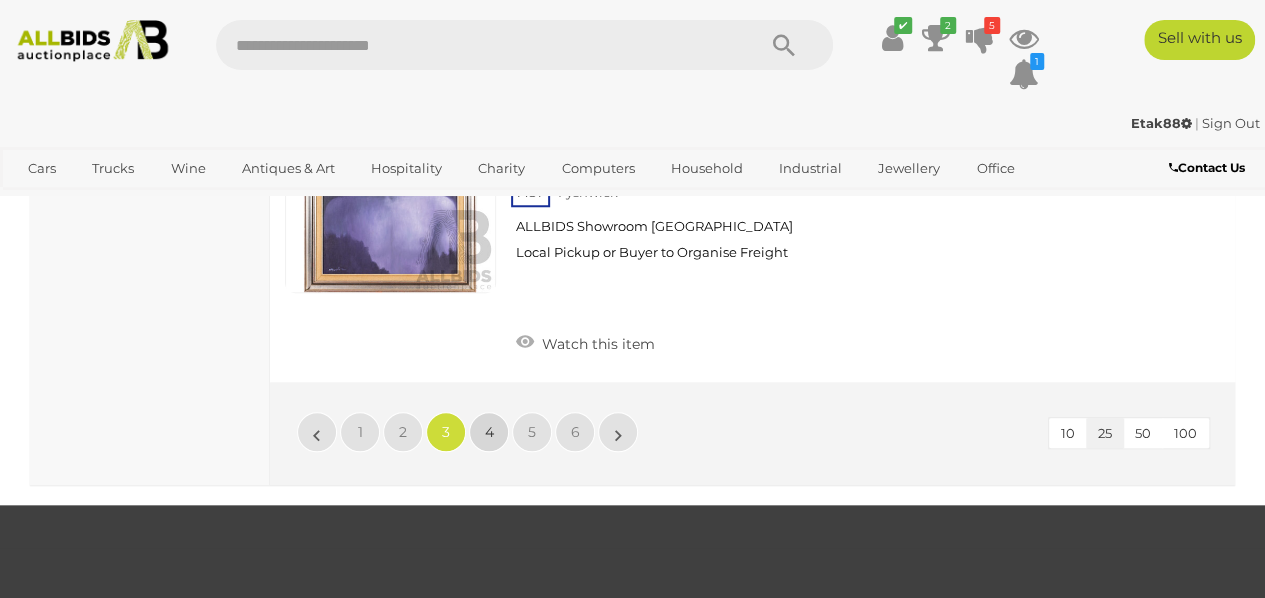 click on "4" at bounding box center (489, 432) 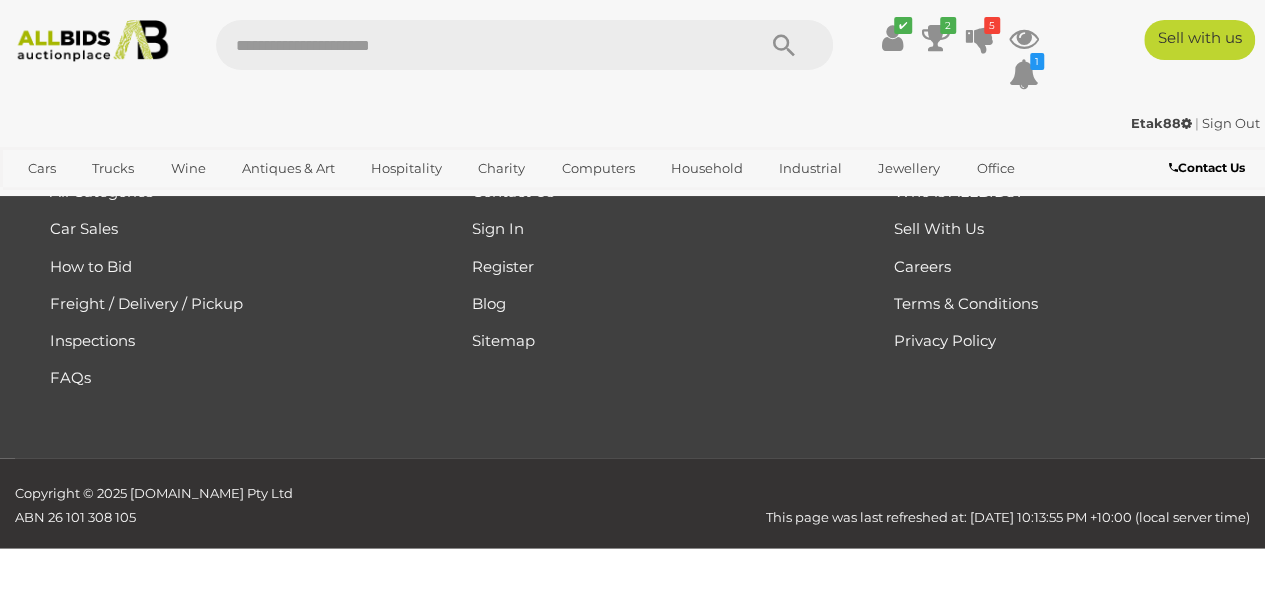 scroll, scrollTop: 269, scrollLeft: 0, axis: vertical 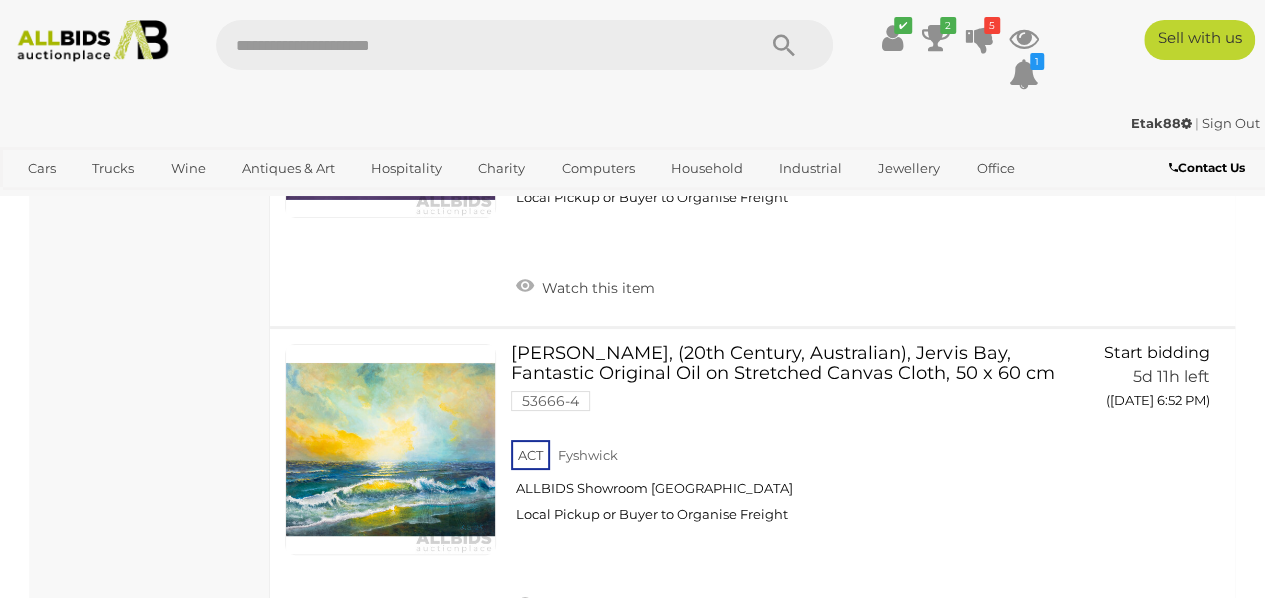 click on "Lazo Stankovic, (20th Century, Australian), Jervis Bay, Fantastic Original Oil on Stretched Canvas Cloth, 50 x 60 cm
53666-4
ACT
Fyshwick" at bounding box center [792, 441] 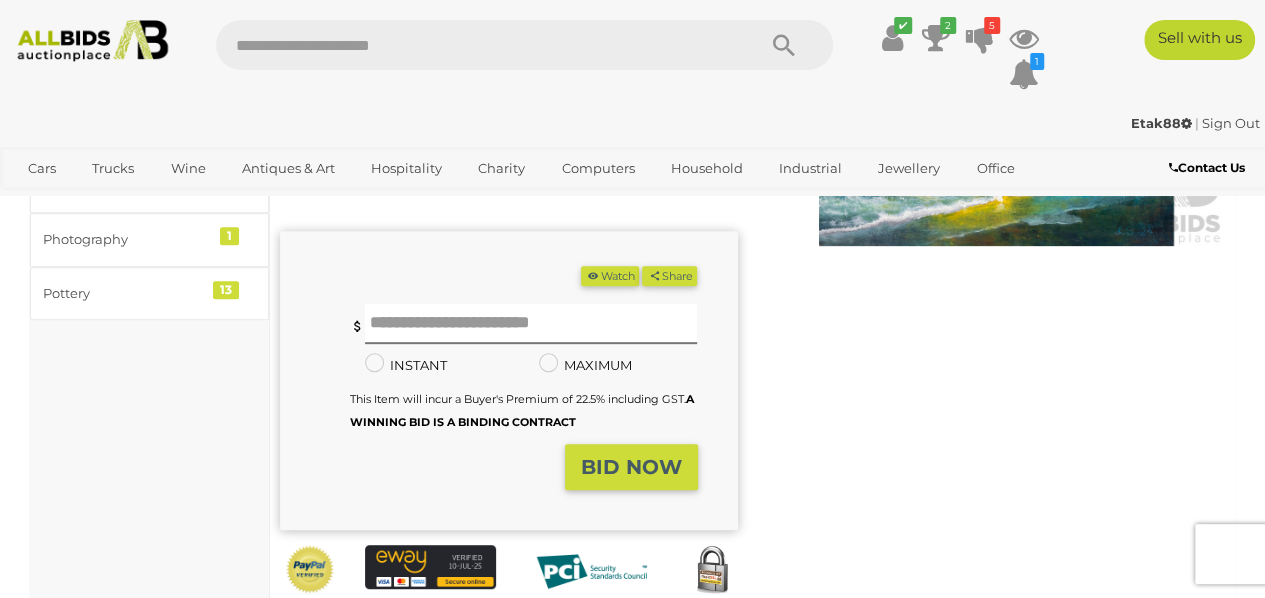 scroll, scrollTop: 316, scrollLeft: 0, axis: vertical 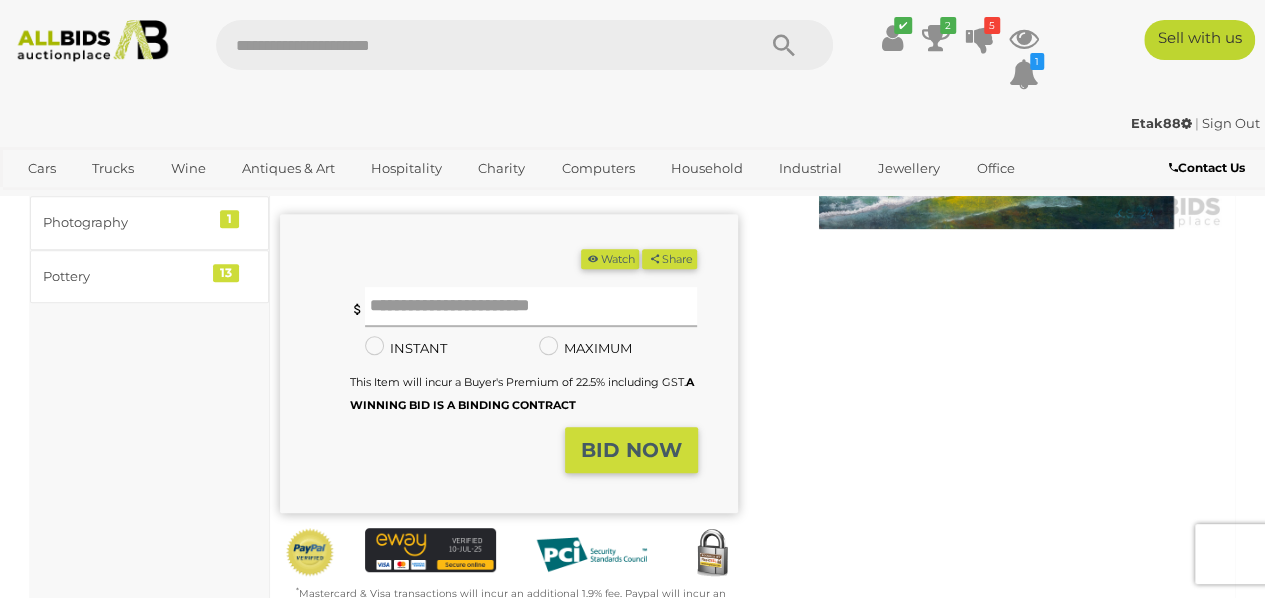 click at bounding box center [531, 307] 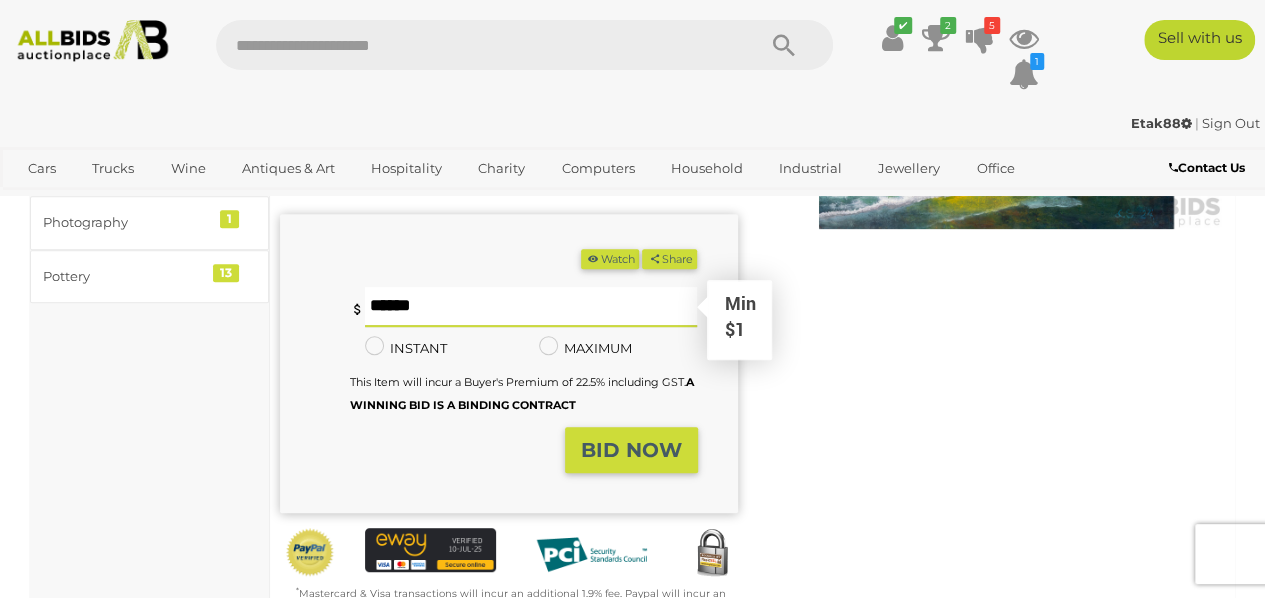 type on "**" 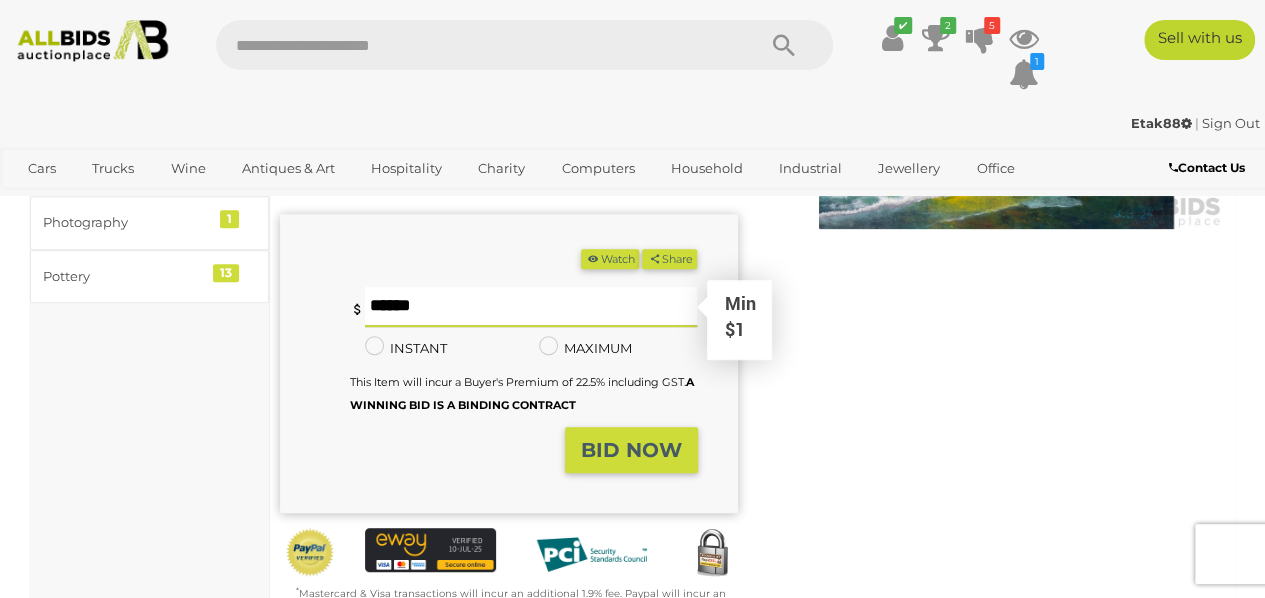 click on "BID NOW" at bounding box center (631, 450) 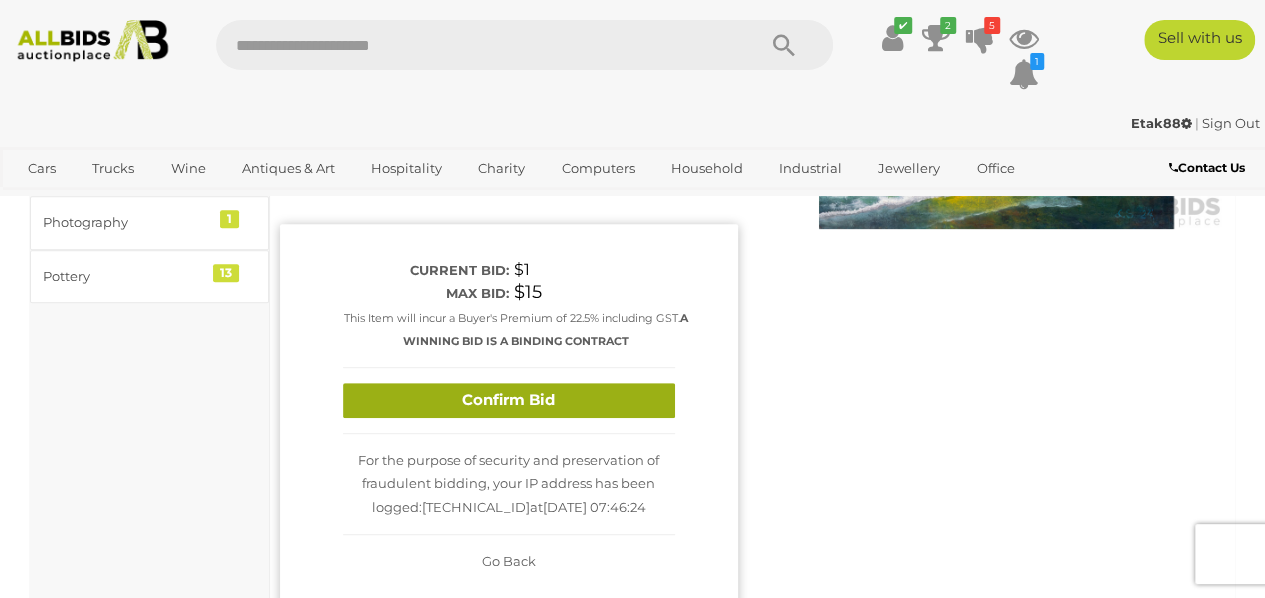 click on "Confirm Bid" at bounding box center (509, 400) 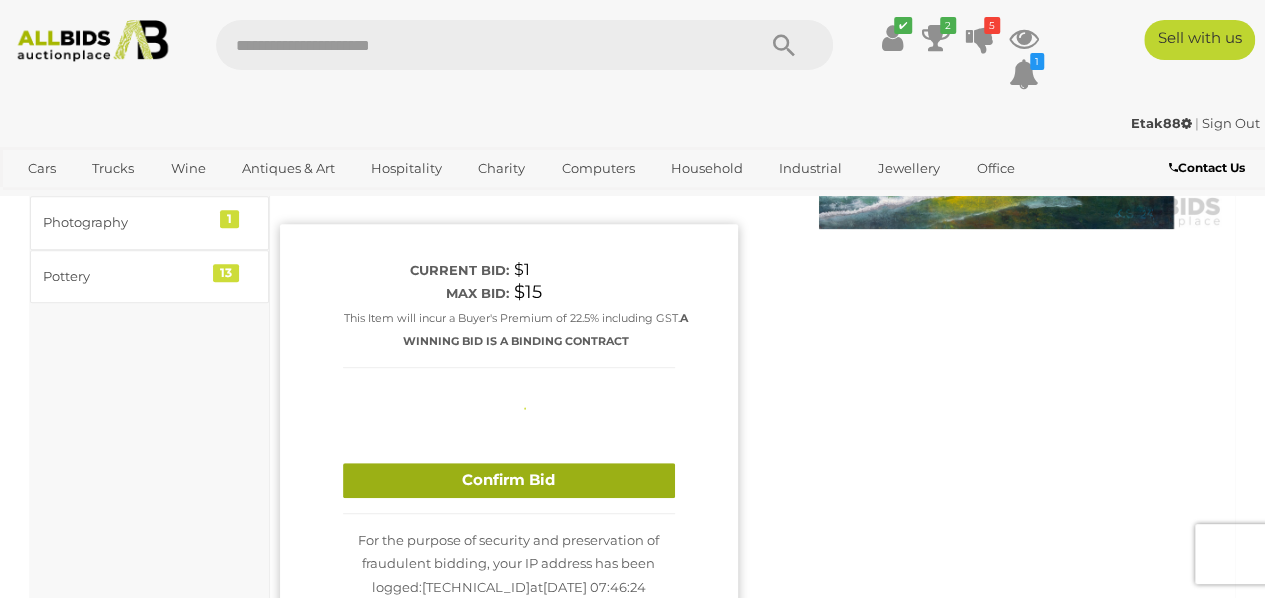 type 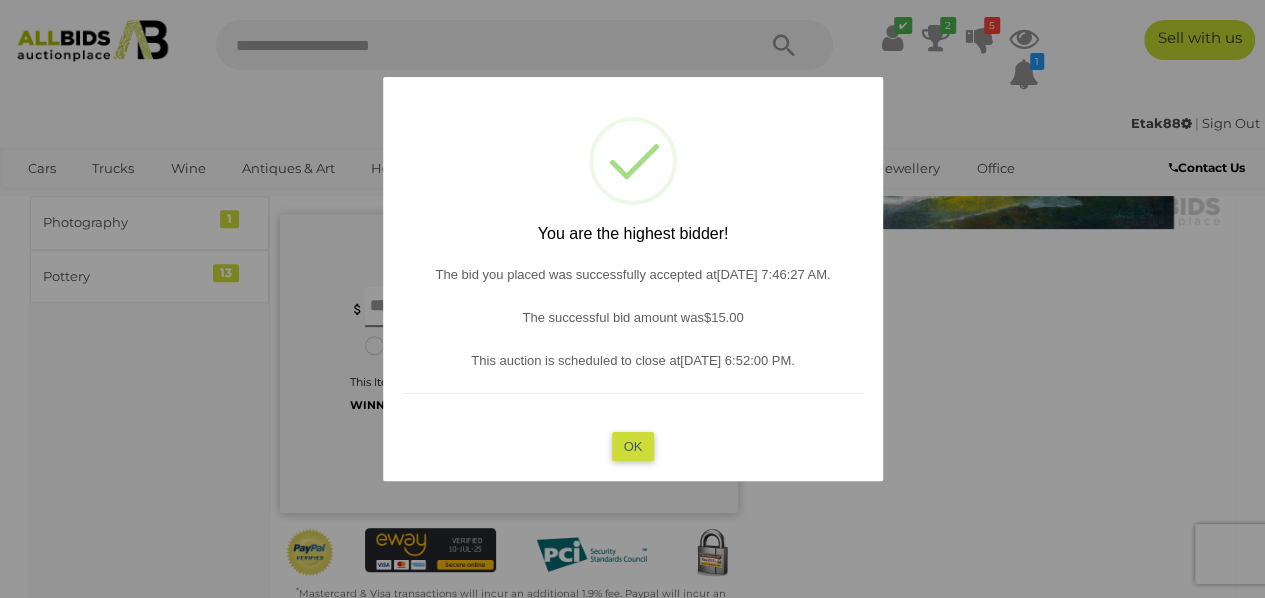click on "OK" at bounding box center (632, 446) 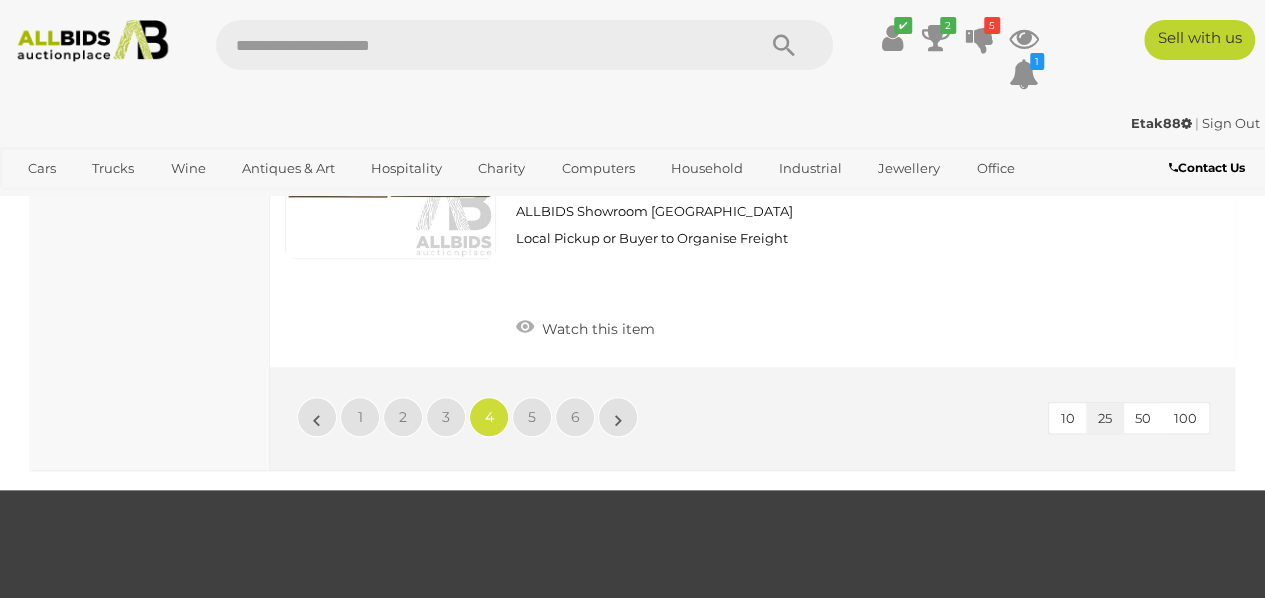 scroll, scrollTop: 8466, scrollLeft: 0, axis: vertical 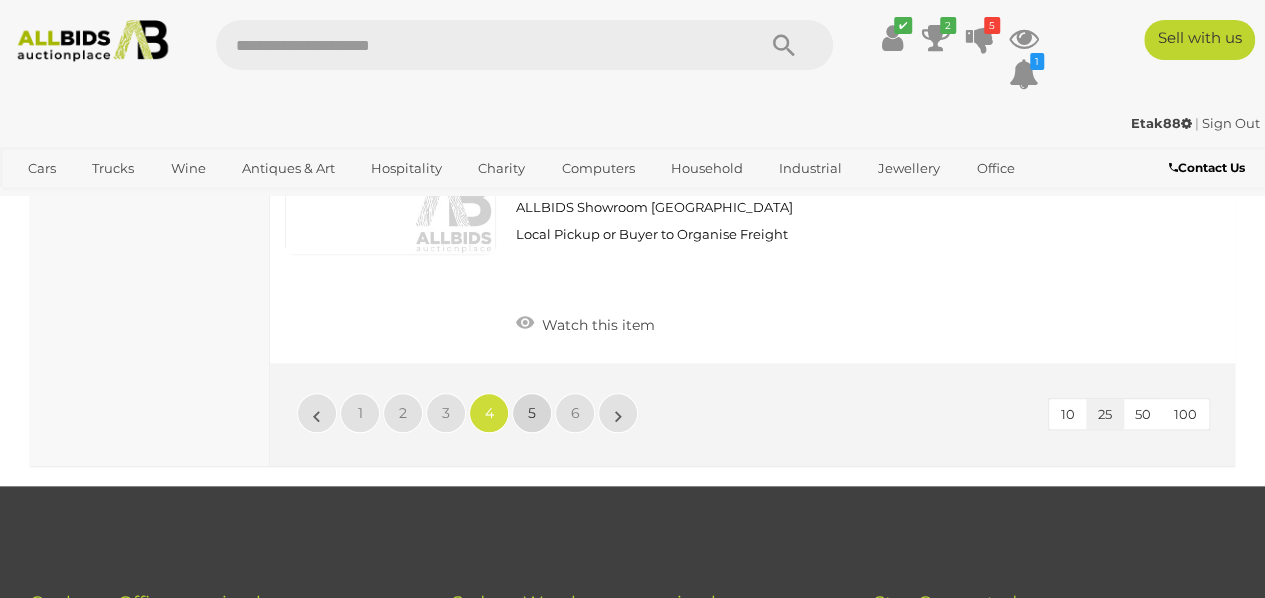 click on "5" at bounding box center [532, 413] 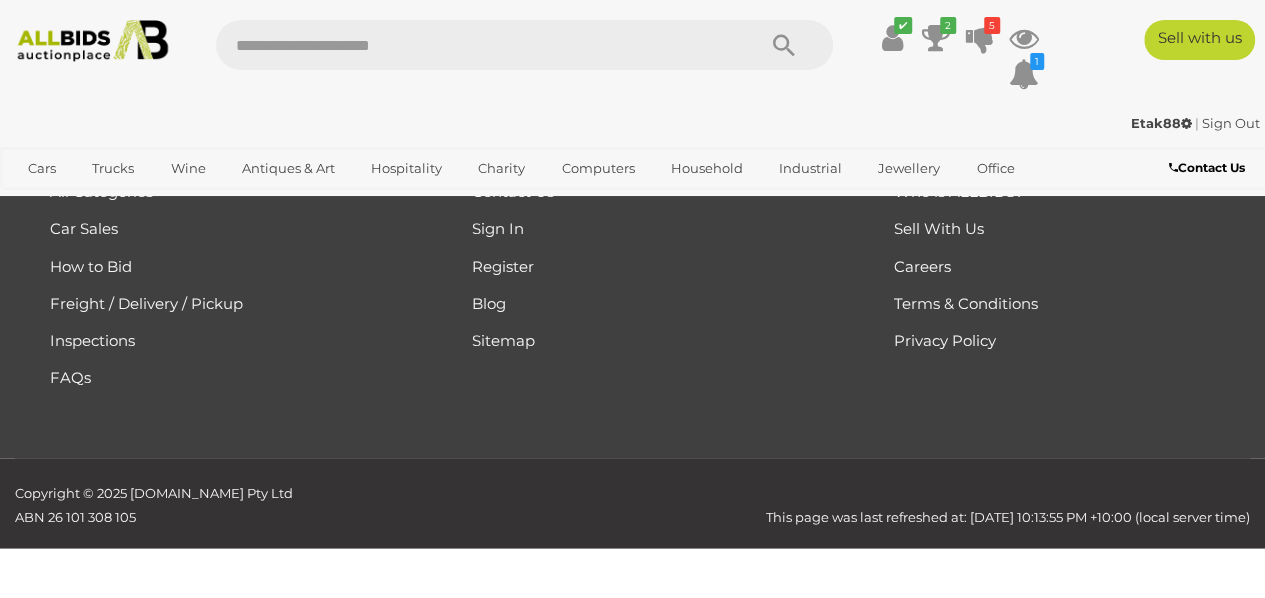 scroll, scrollTop: 269, scrollLeft: 0, axis: vertical 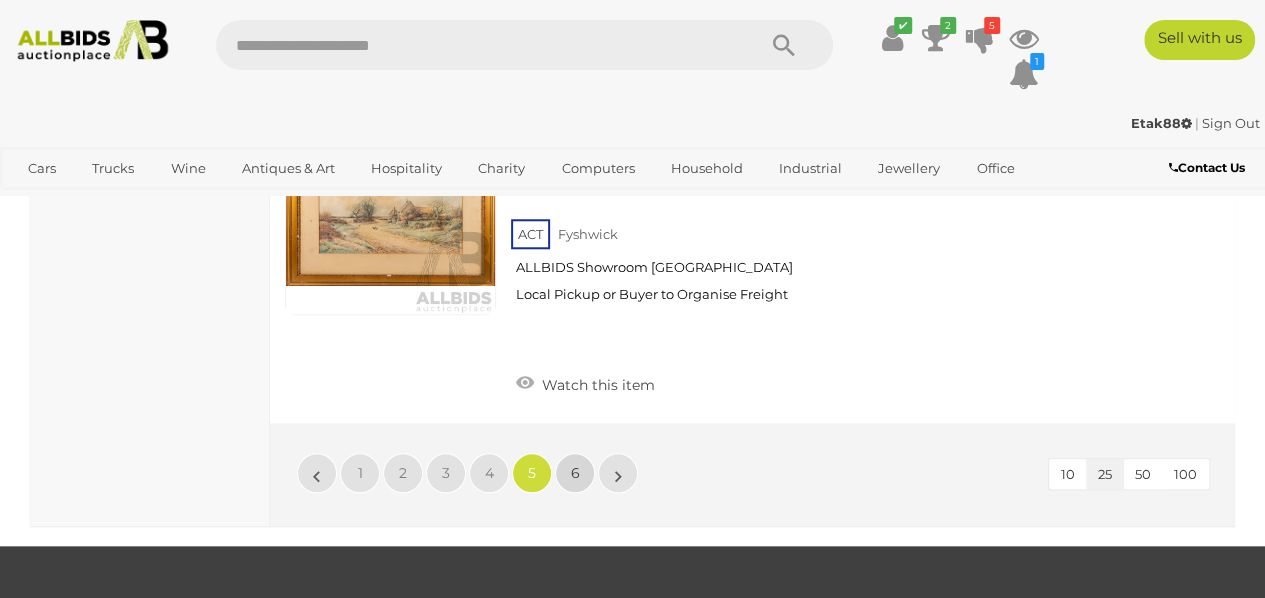 click on "6" at bounding box center (575, 473) 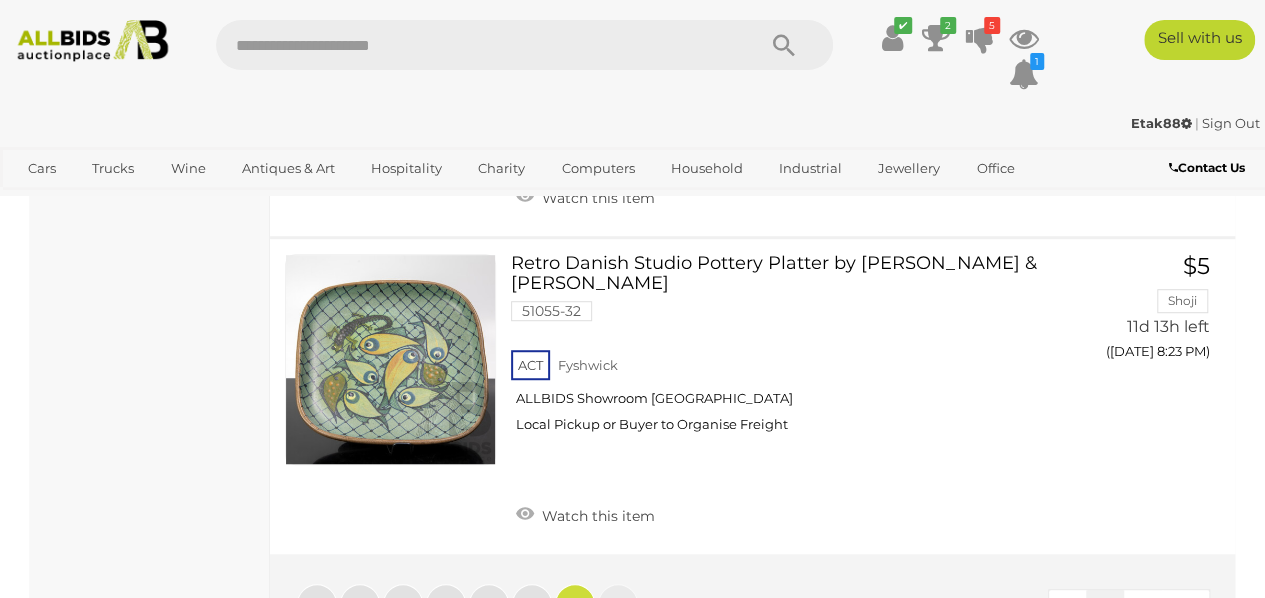 scroll, scrollTop: 8097, scrollLeft: 0, axis: vertical 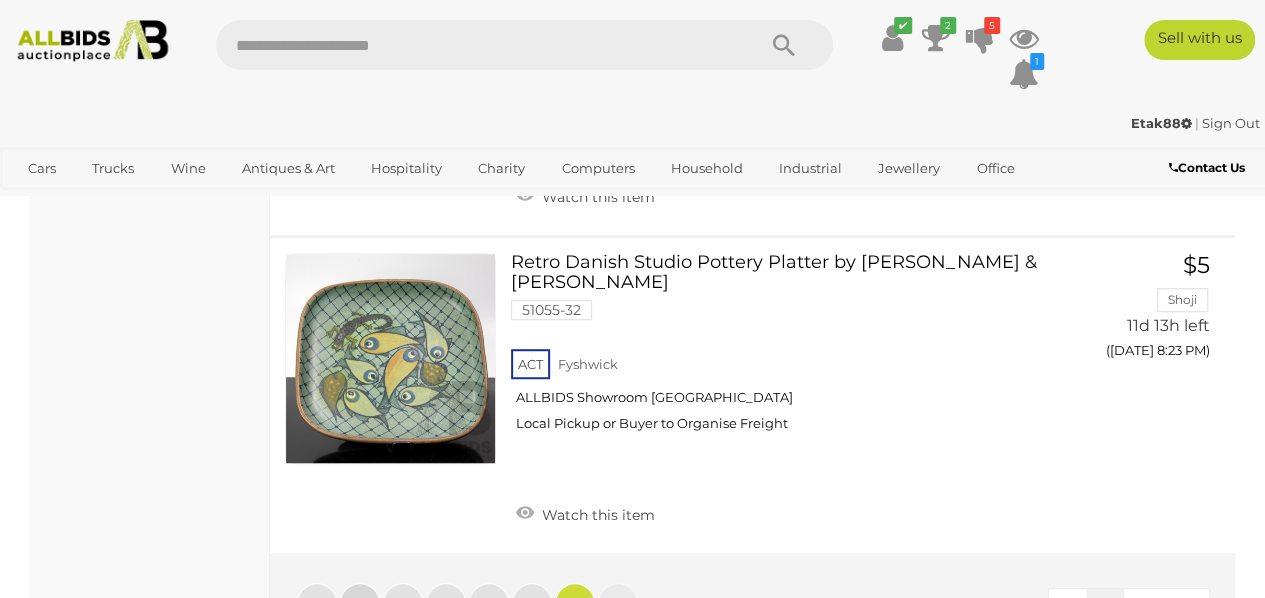 click on "1" at bounding box center (360, 603) 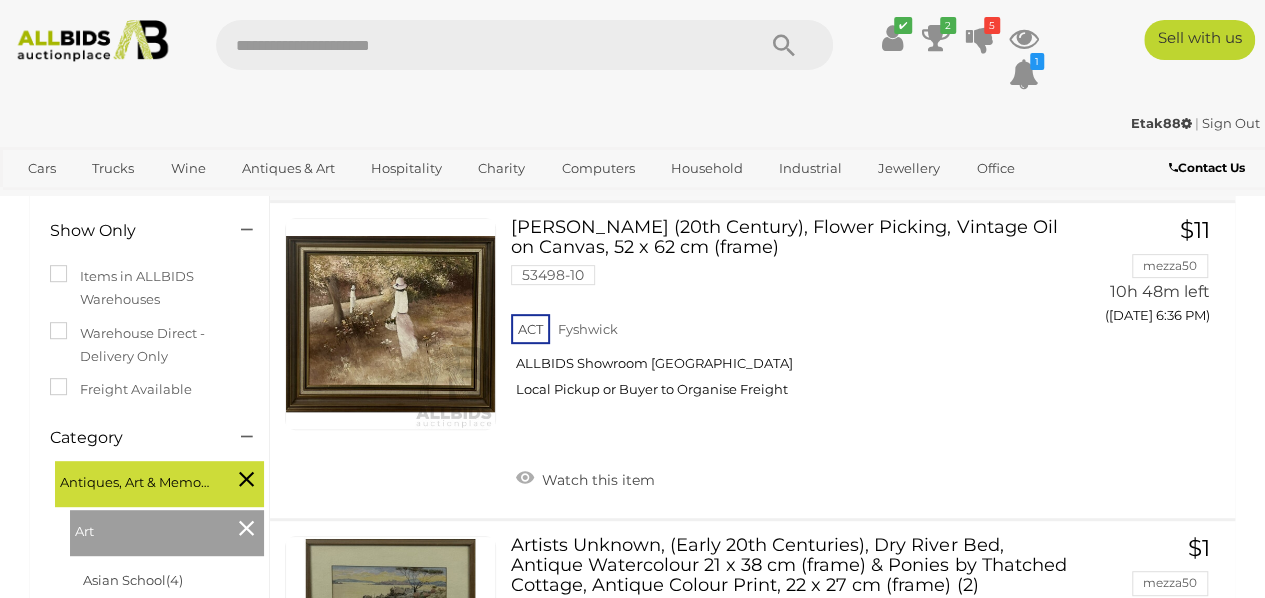 click on "Mary Jupp (20th Century), Flower Picking, Vintage Oil on Canvas, 52 x 62 cm (frame)
53498-10
ACT
Fyshwick ALLBIDS Showroom Fyshwick" at bounding box center [792, 315] 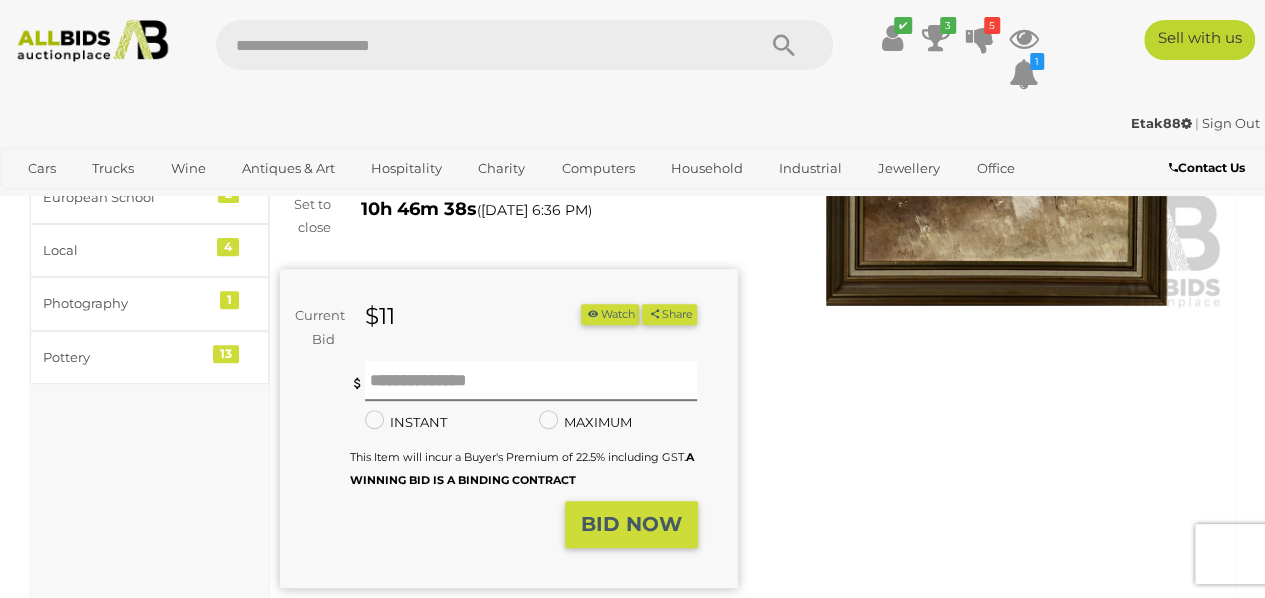 scroll, scrollTop: 240, scrollLeft: 0, axis: vertical 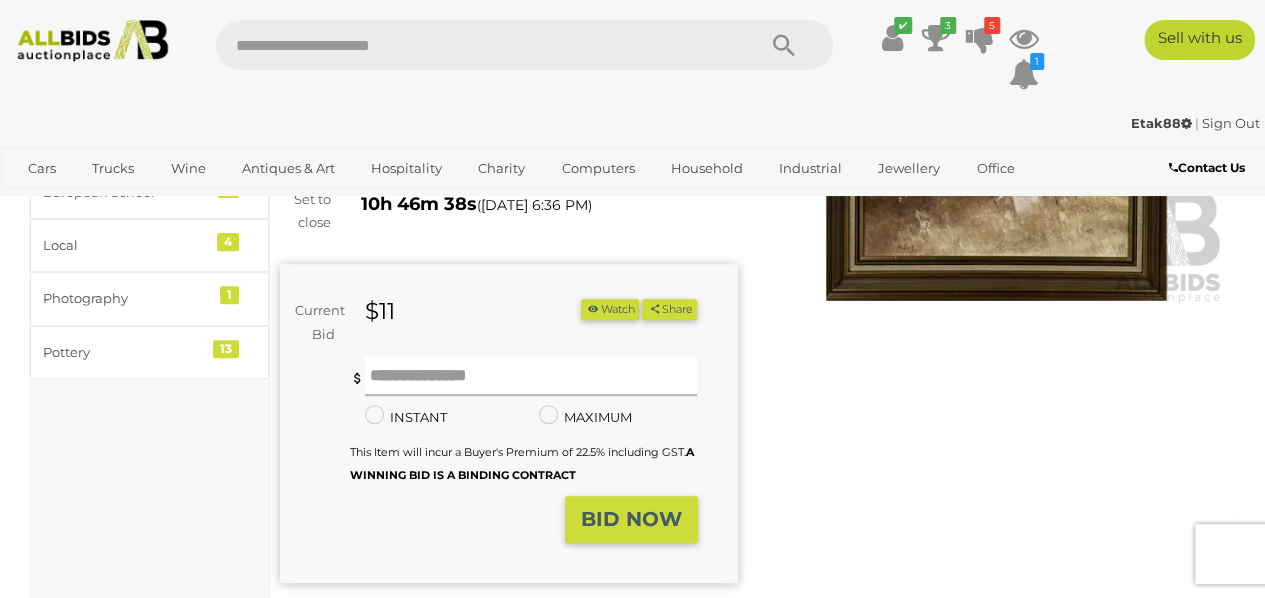 click at bounding box center [531, 376] 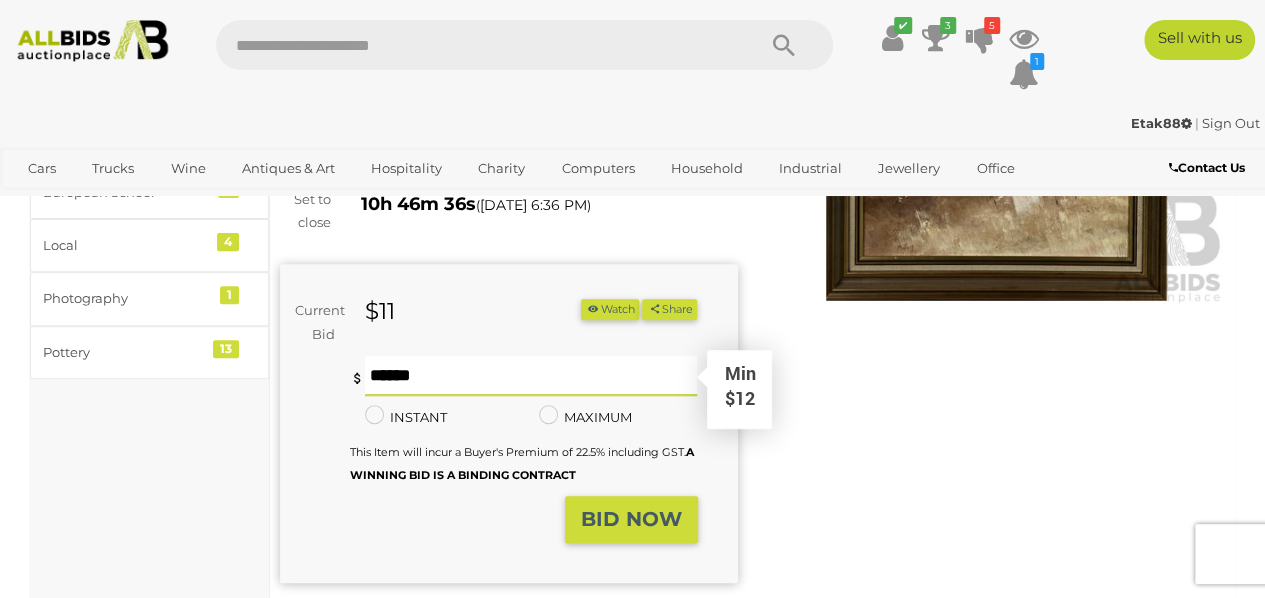 type on "**" 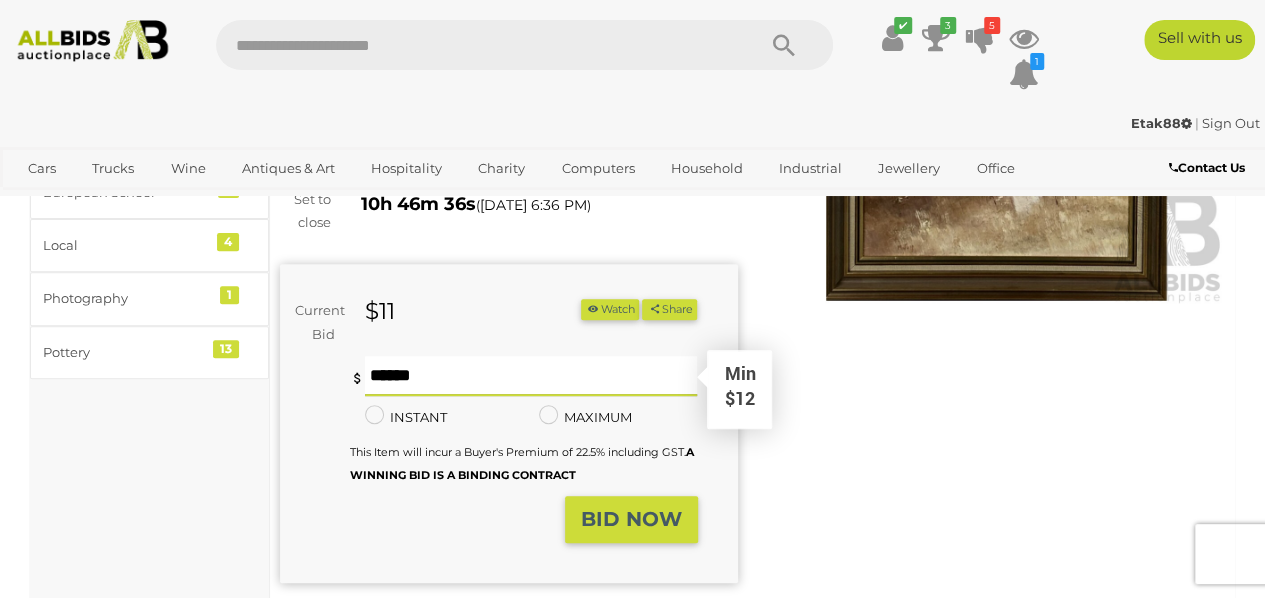 click on "BID NOW" at bounding box center [631, 519] 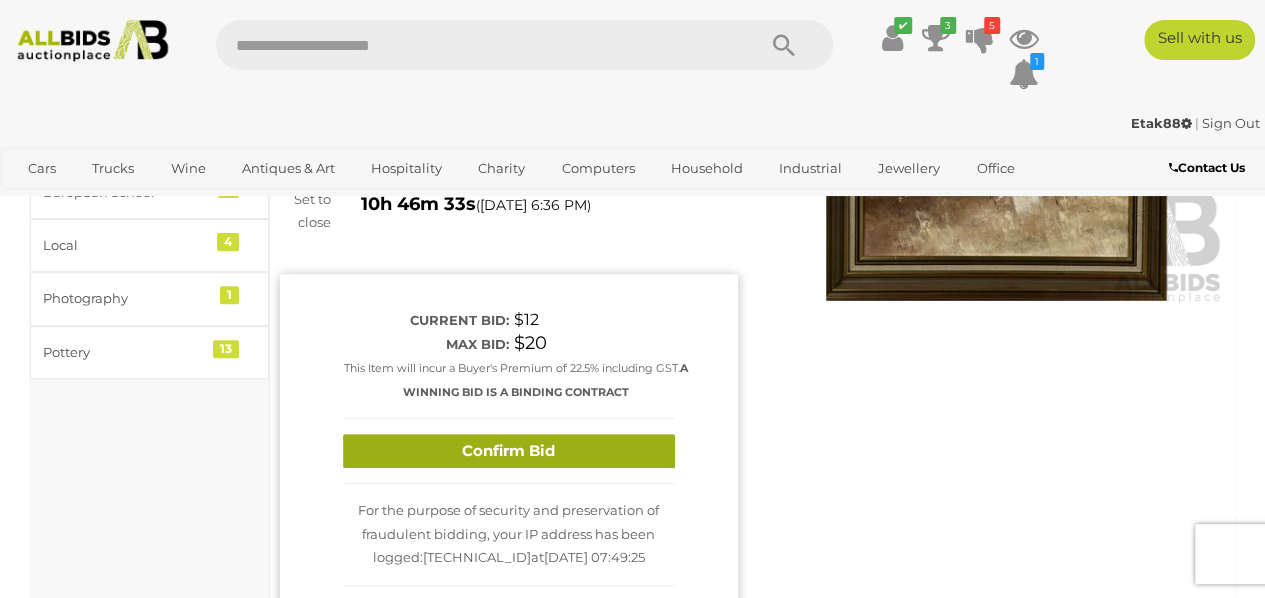 click on "Confirm Bid" at bounding box center [509, 451] 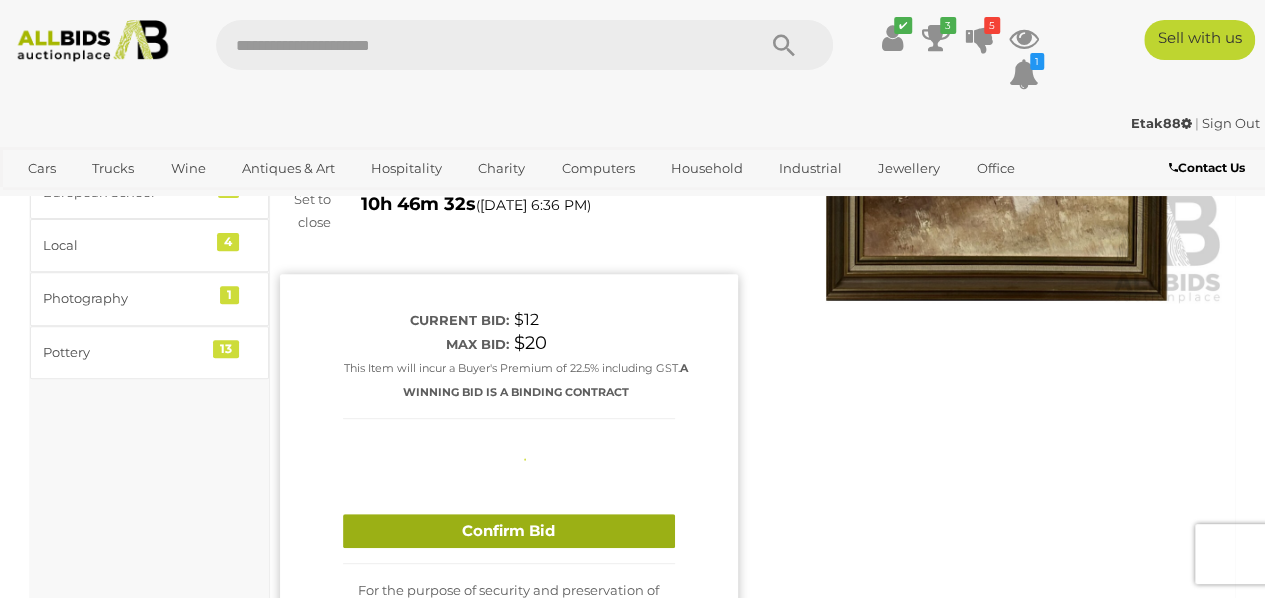 type 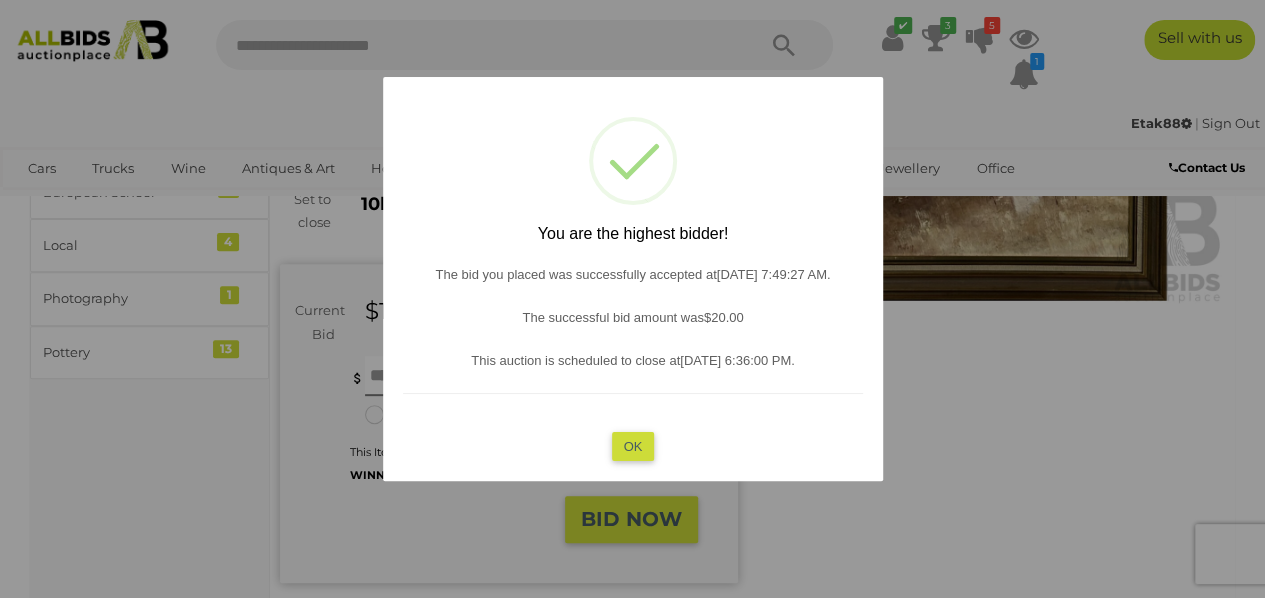 click on "OK" at bounding box center [632, 446] 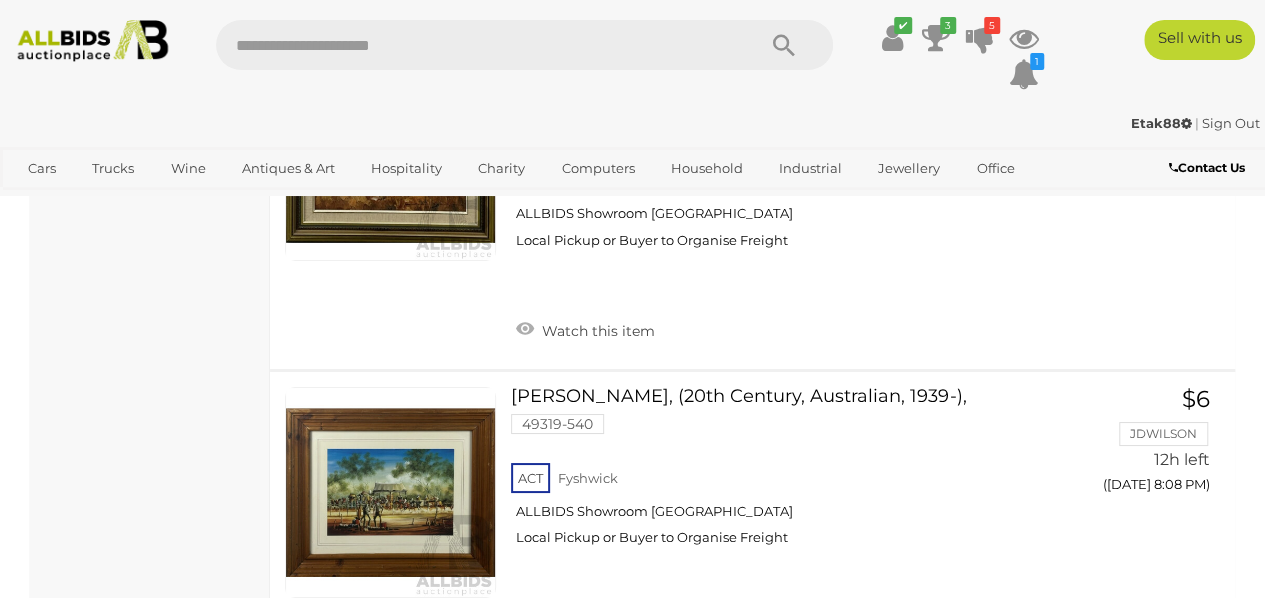 scroll, scrollTop: 7424, scrollLeft: 0, axis: vertical 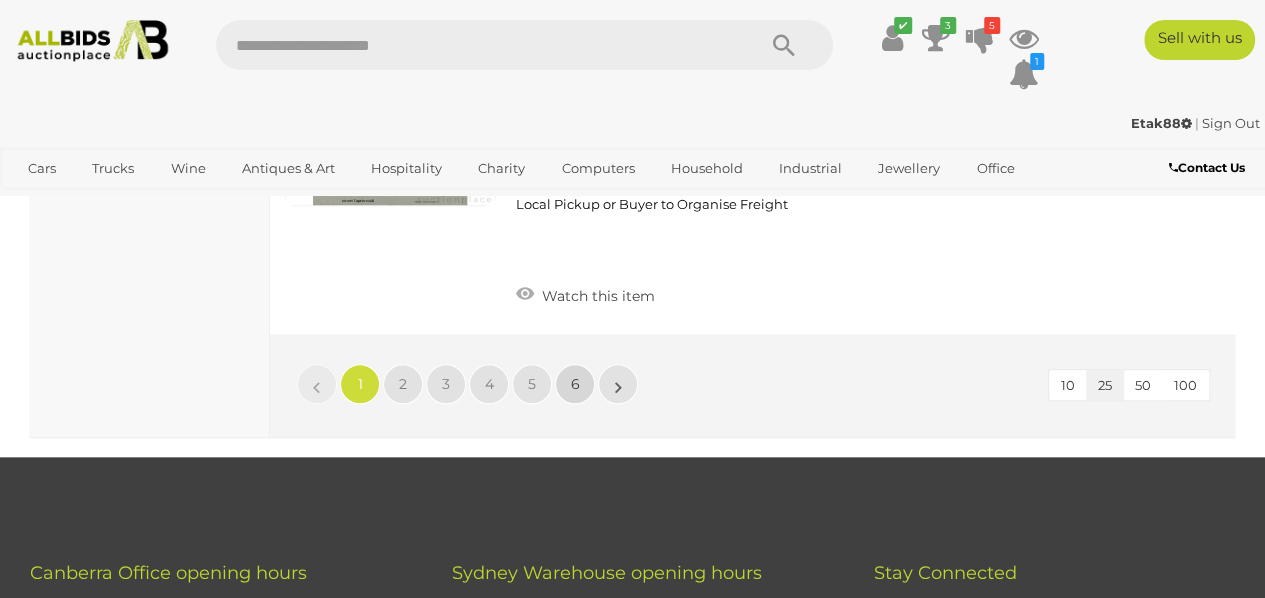 click on "6" at bounding box center [575, 384] 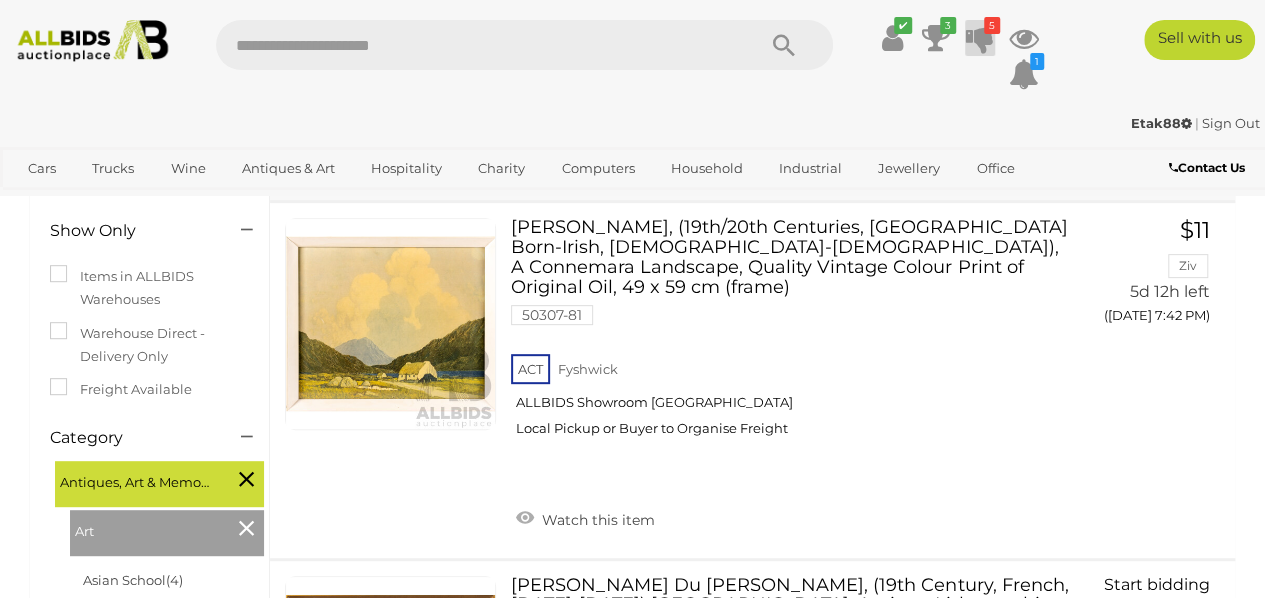click at bounding box center (980, 38) 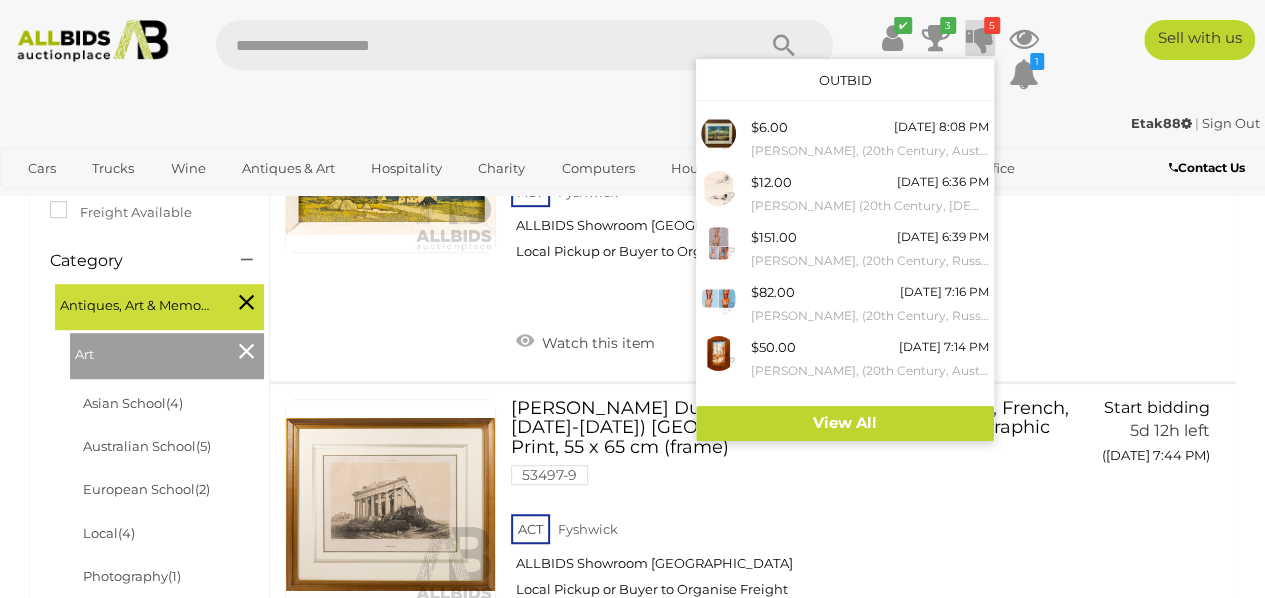 scroll, scrollTop: 450, scrollLeft: 0, axis: vertical 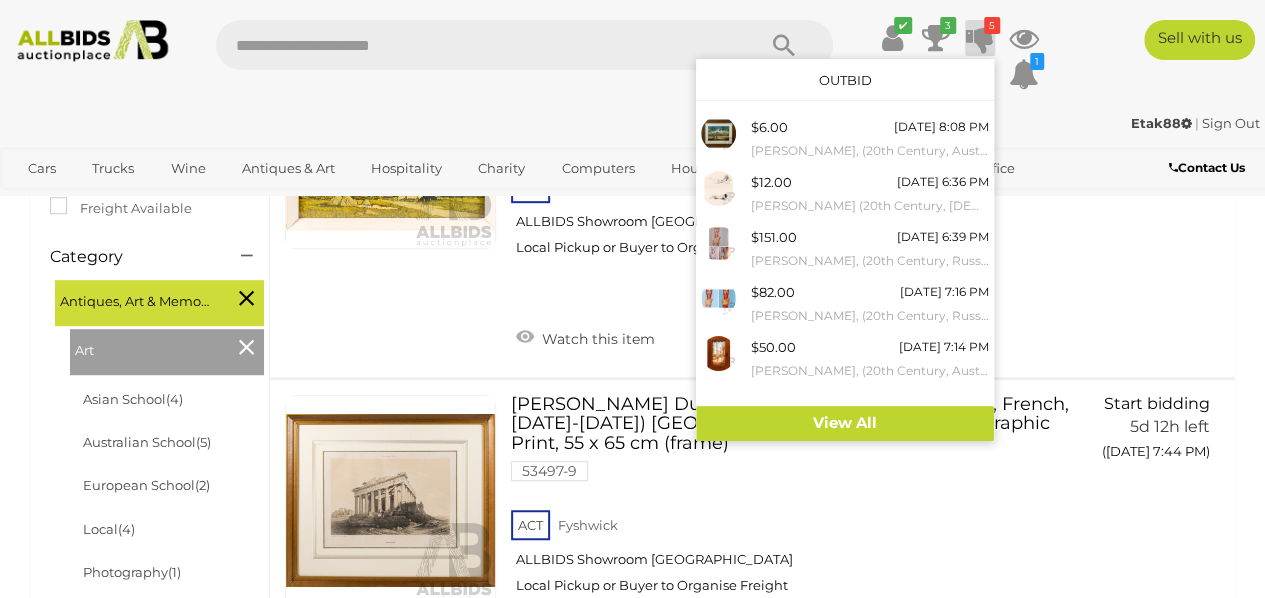 click on "✔ 3 5 1" at bounding box center (632, 61) 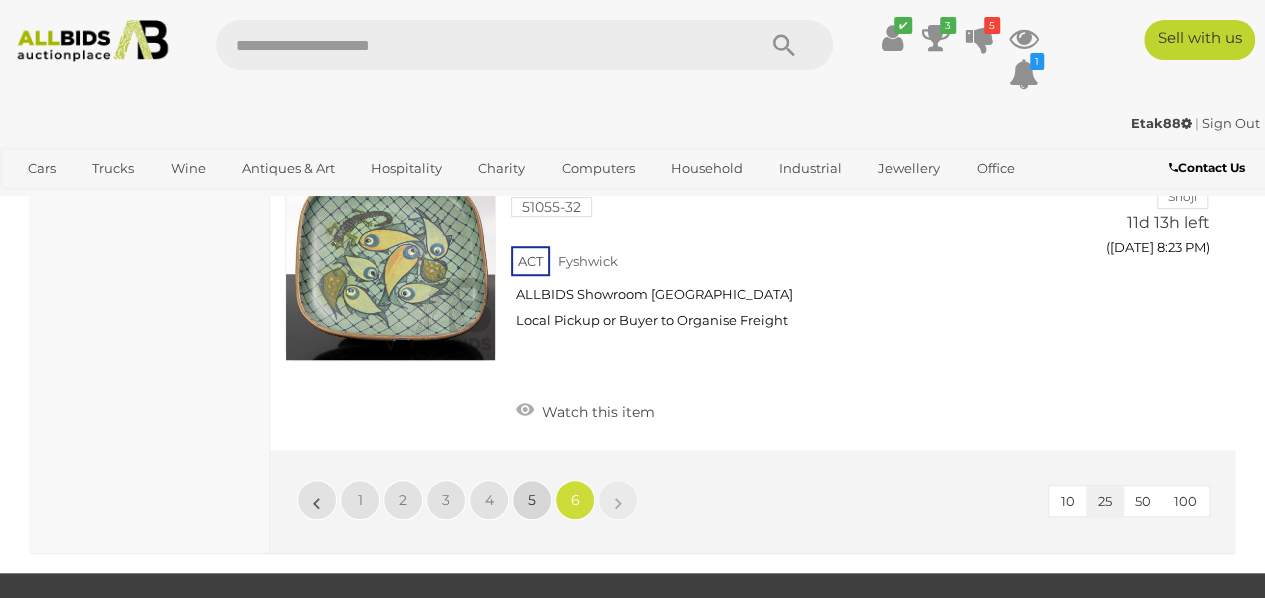 click on "5" at bounding box center [532, 500] 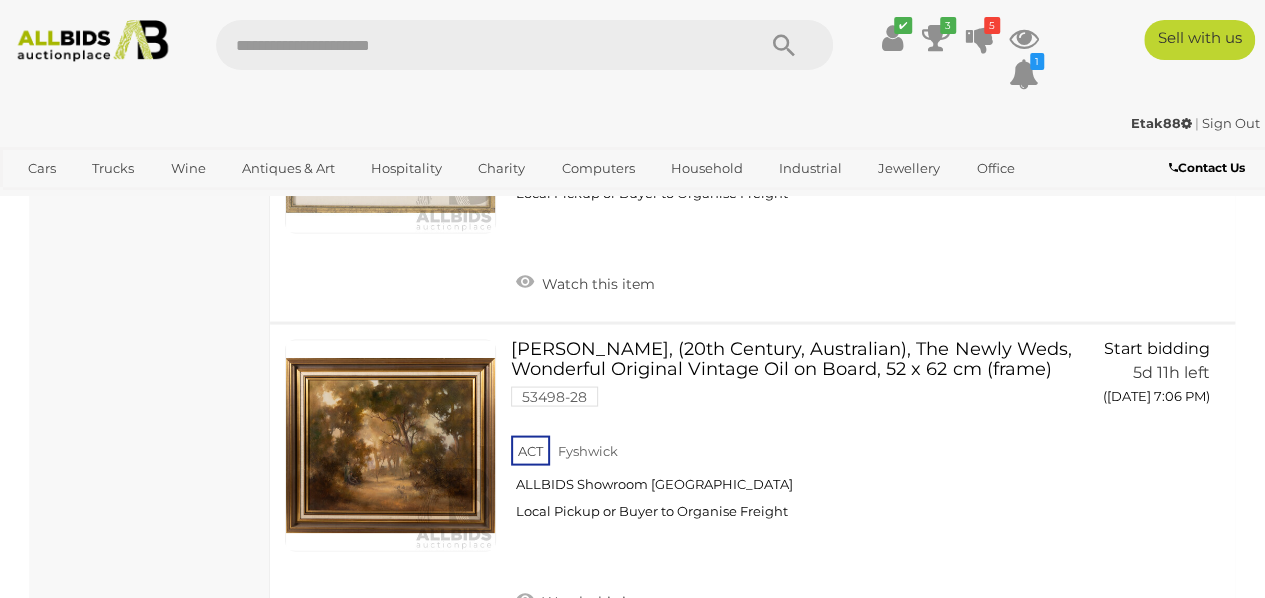 scroll, scrollTop: 1817, scrollLeft: 0, axis: vertical 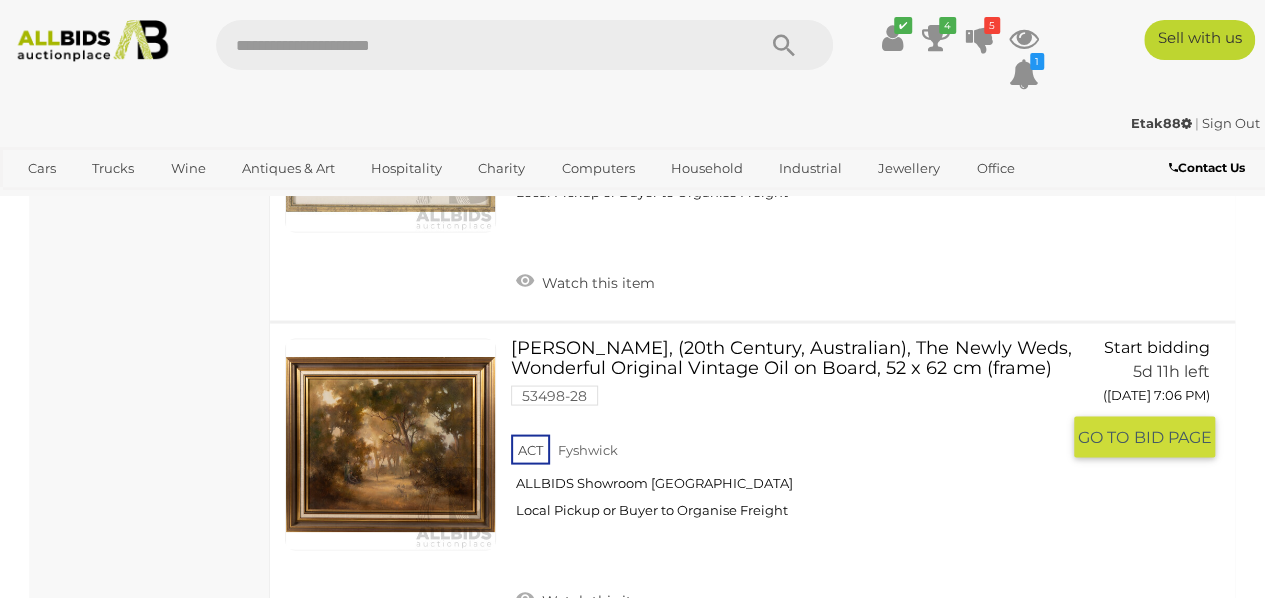 click on "Henry Gilmour, (20th Century, Australian), The Newly Weds, Wonderful Original Vintage Oil on Board, 52 x 62 cm (frame)
53498-28
ACT
Fyshwick" at bounding box center [792, 435] 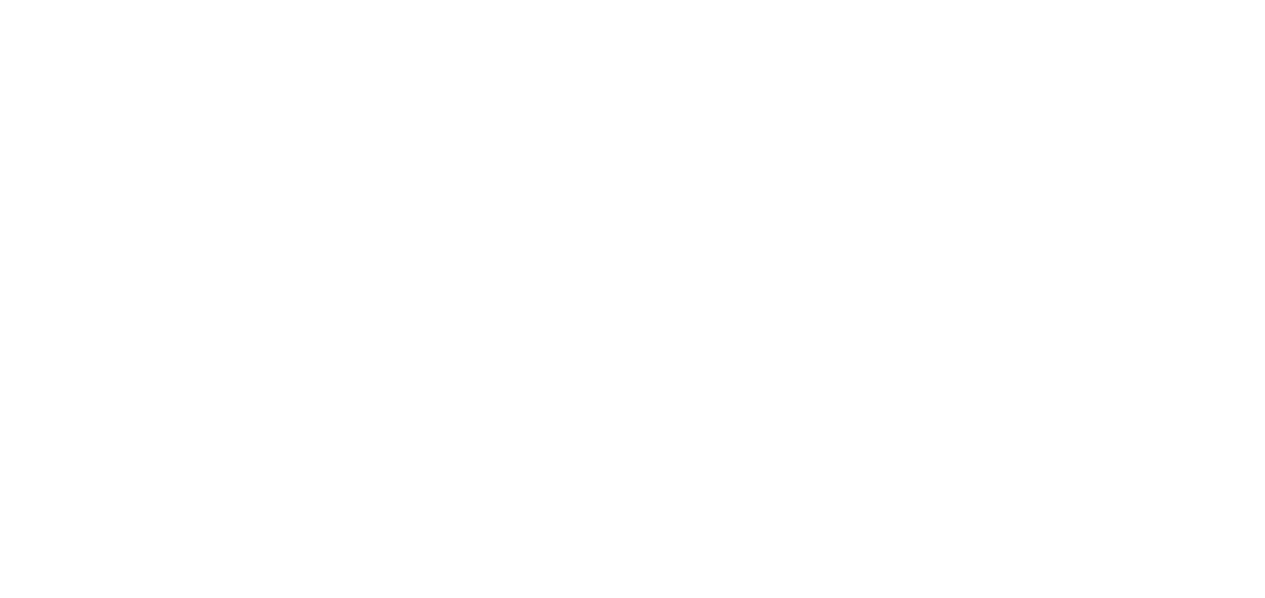 scroll, scrollTop: 0, scrollLeft: 0, axis: both 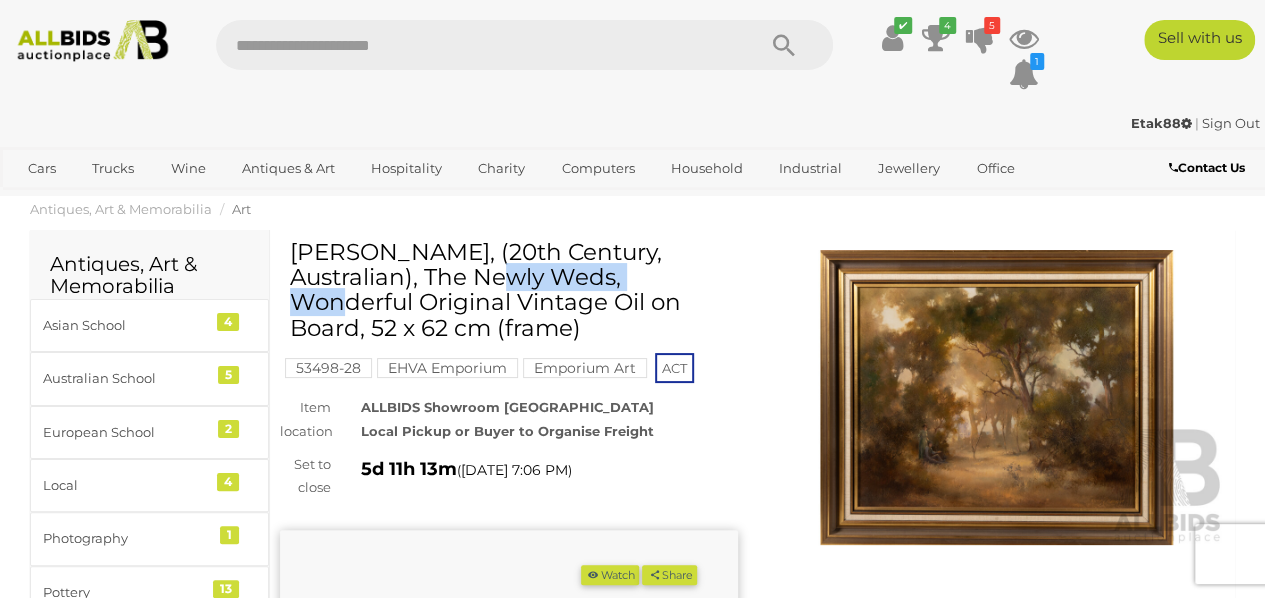 drag, startPoint x: 291, startPoint y: 250, endPoint x: 460, endPoint y: 252, distance: 169.01184 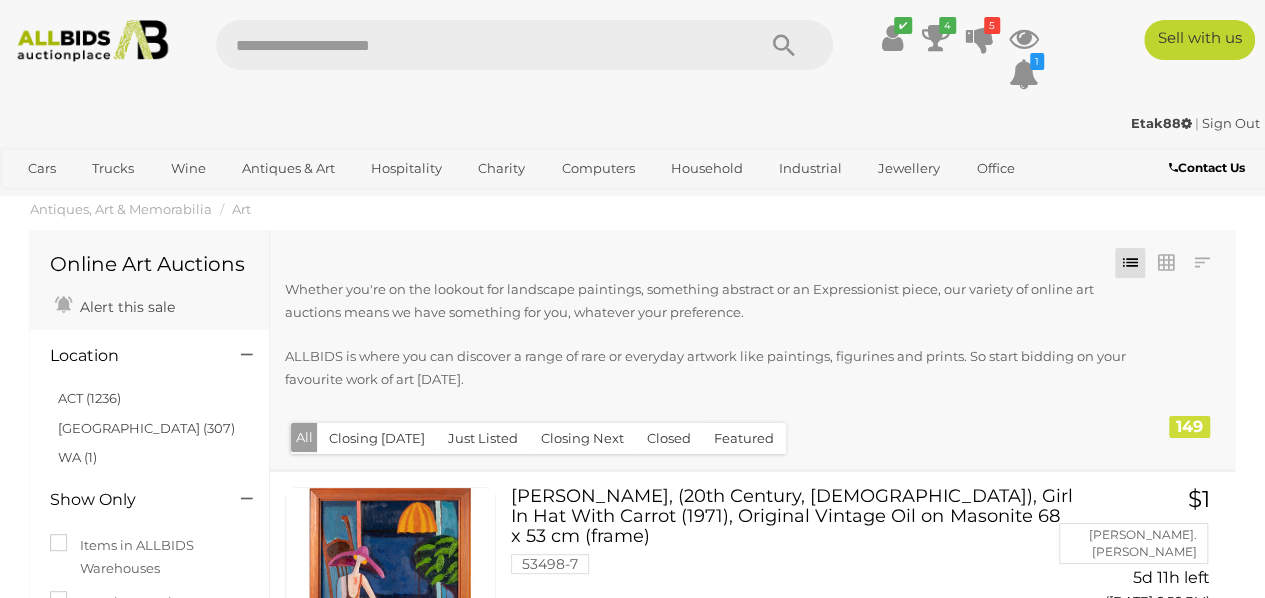 scroll, scrollTop: 1993, scrollLeft: 0, axis: vertical 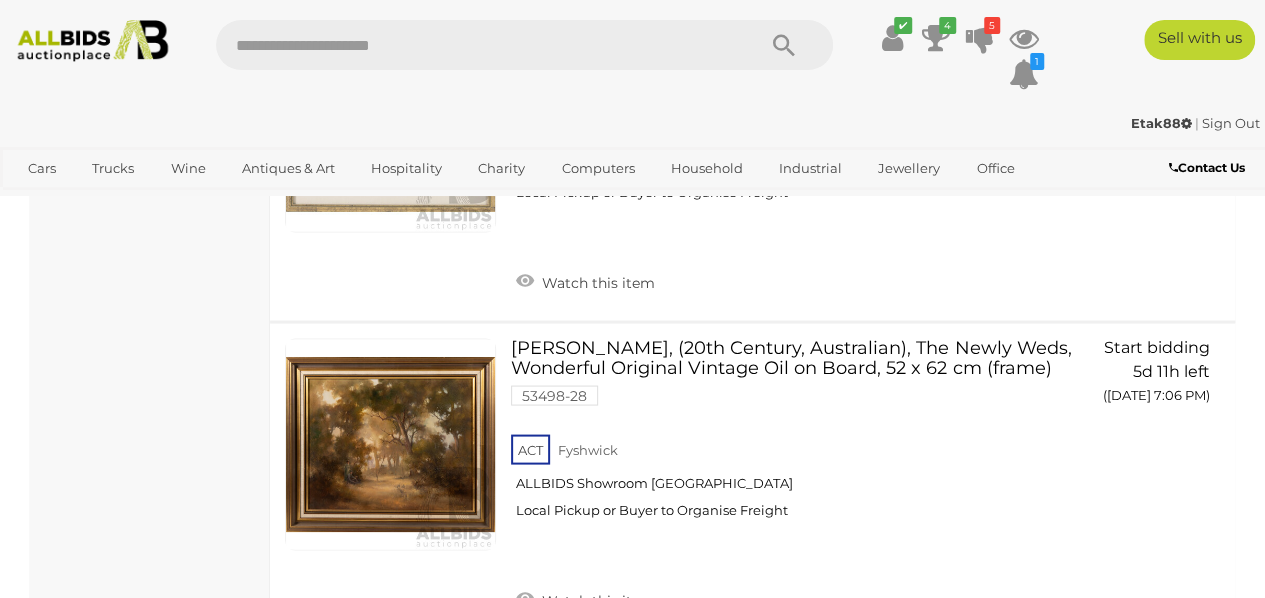 click on "Watch this item" at bounding box center (792, 255) 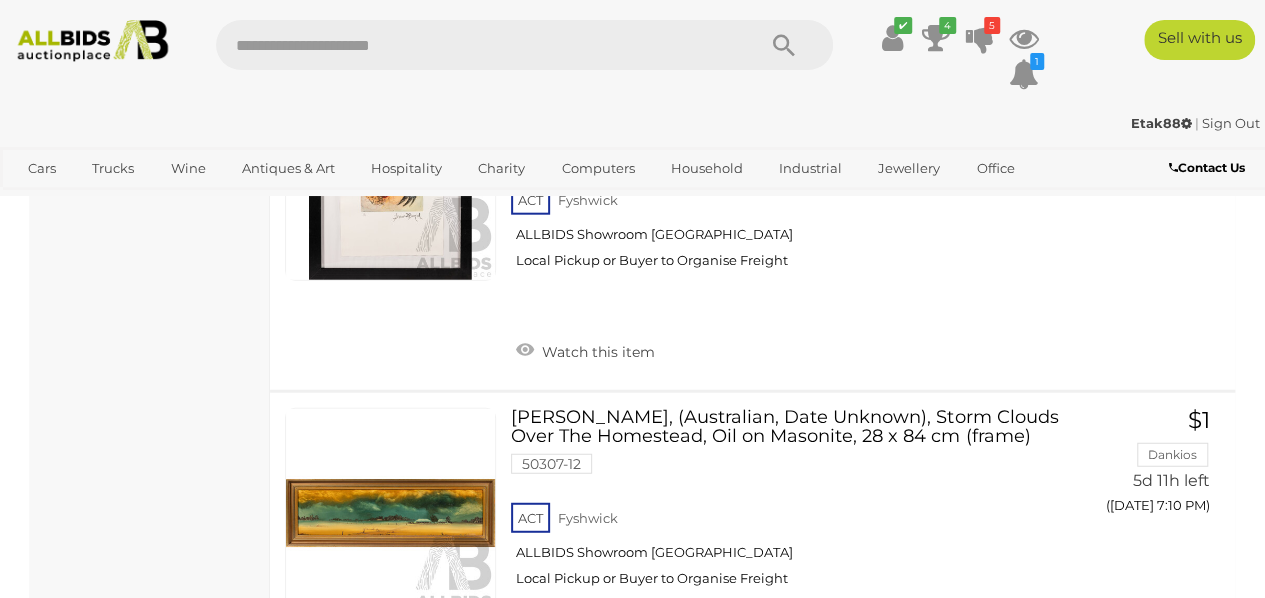 scroll, scrollTop: 2407, scrollLeft: 0, axis: vertical 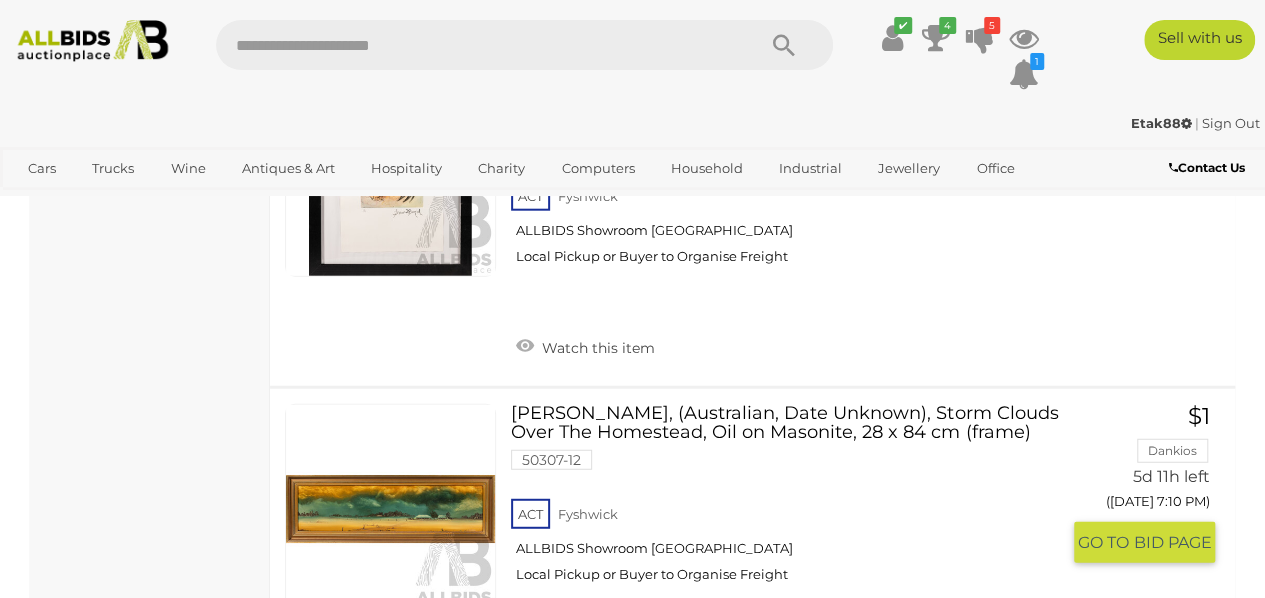 click on "A. Fosberry, (Australian, Date Unknown), Storm Clouds Over The Homestead, Oil on Masonite, 28 x 84 cm (frame)
50307-12
ACT
Fyshwick ALLBIDS Showroom Fyshwick" at bounding box center (792, 501) 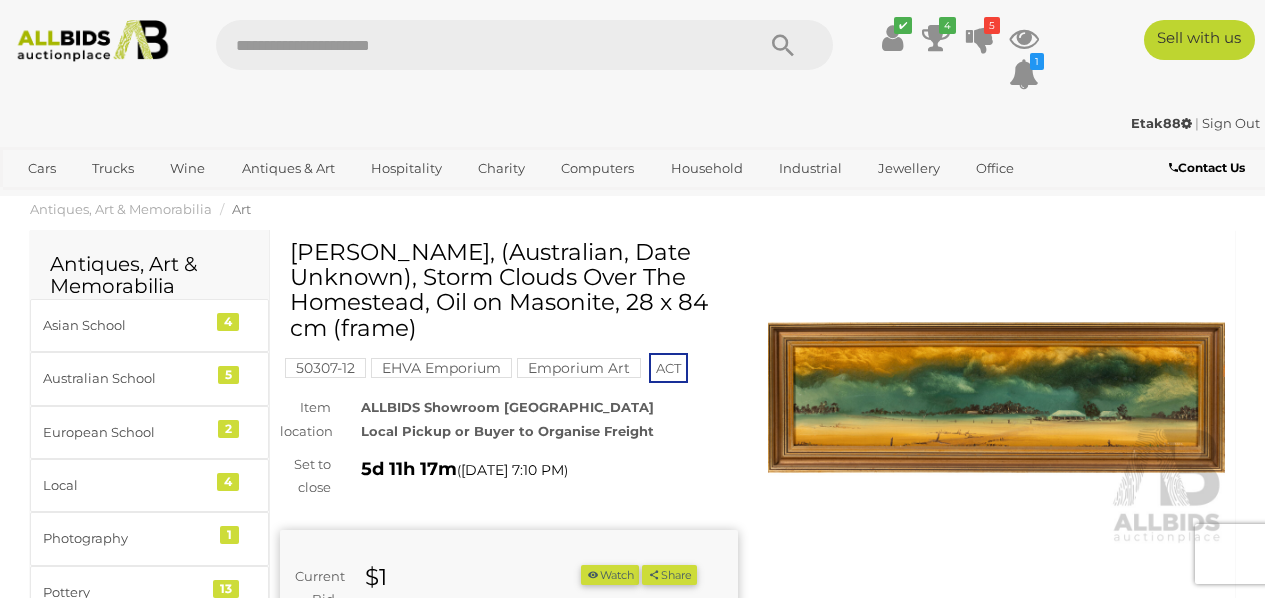 scroll, scrollTop: 0, scrollLeft: 0, axis: both 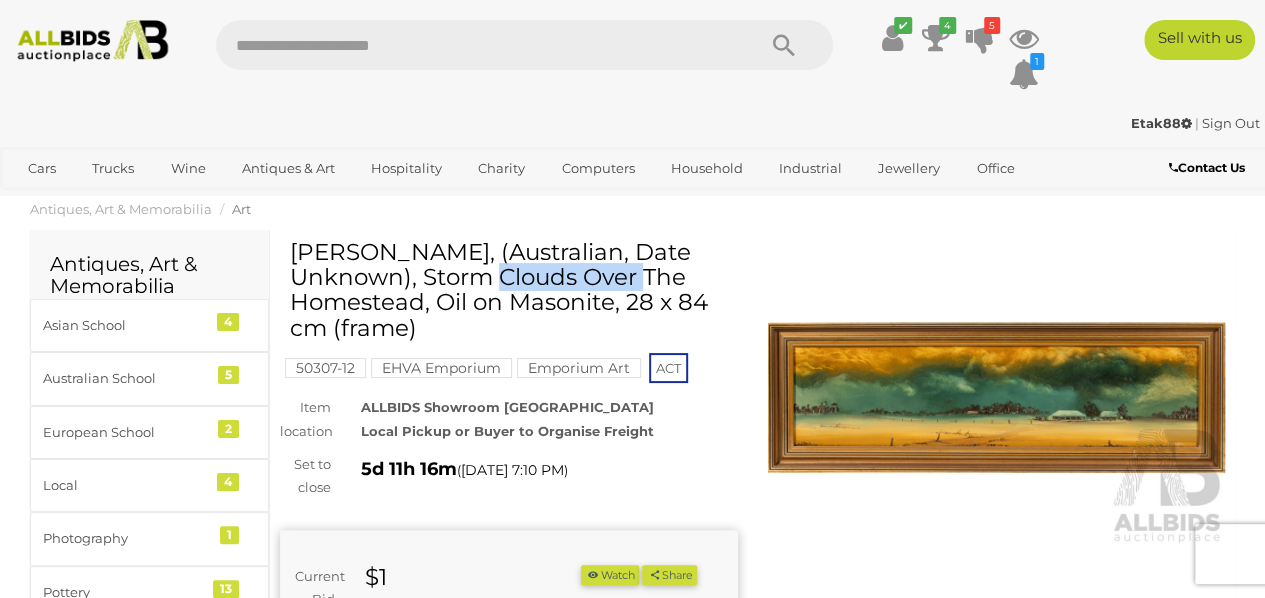 drag, startPoint x: 290, startPoint y: 249, endPoint x: 402, endPoint y: 256, distance: 112.21854 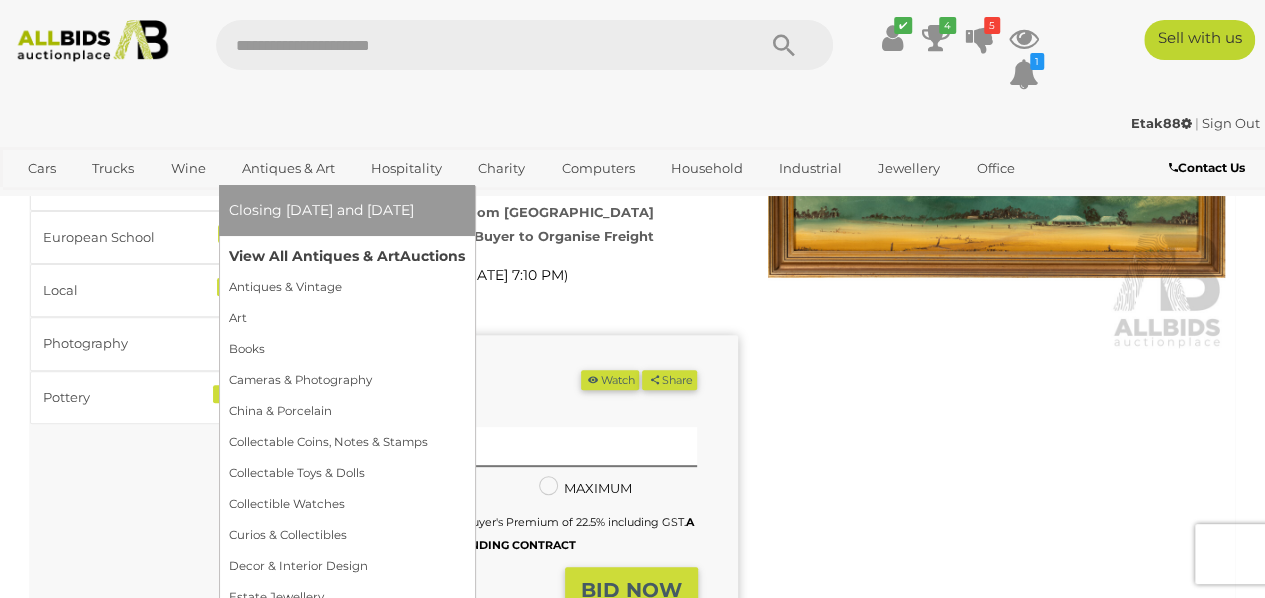 scroll, scrollTop: 196, scrollLeft: 0, axis: vertical 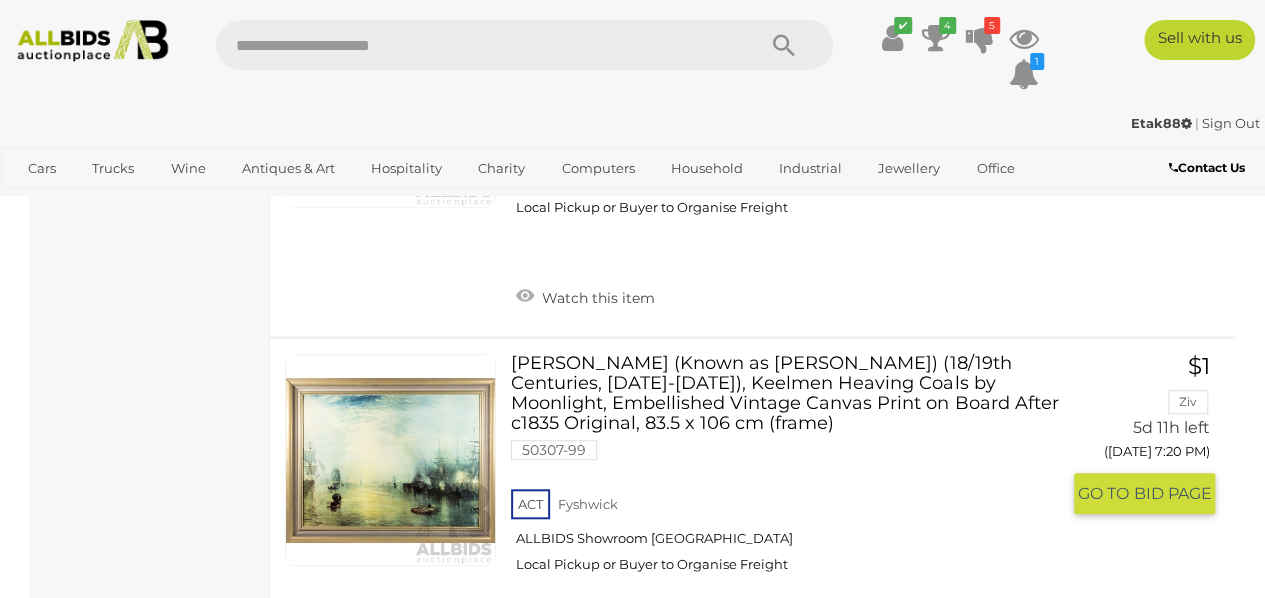 click on "J.M.W. Turner (Known as William Turner) (18/19th Centuries, 1775-1851), Keelmen Heaving Coals by Moonlight, Embellished Vintage Canvas Print on Board After c1835 Original, 83.5 x 106 cm (frame)
50307-99
ACT
Fyshwick" at bounding box center [792, 471] 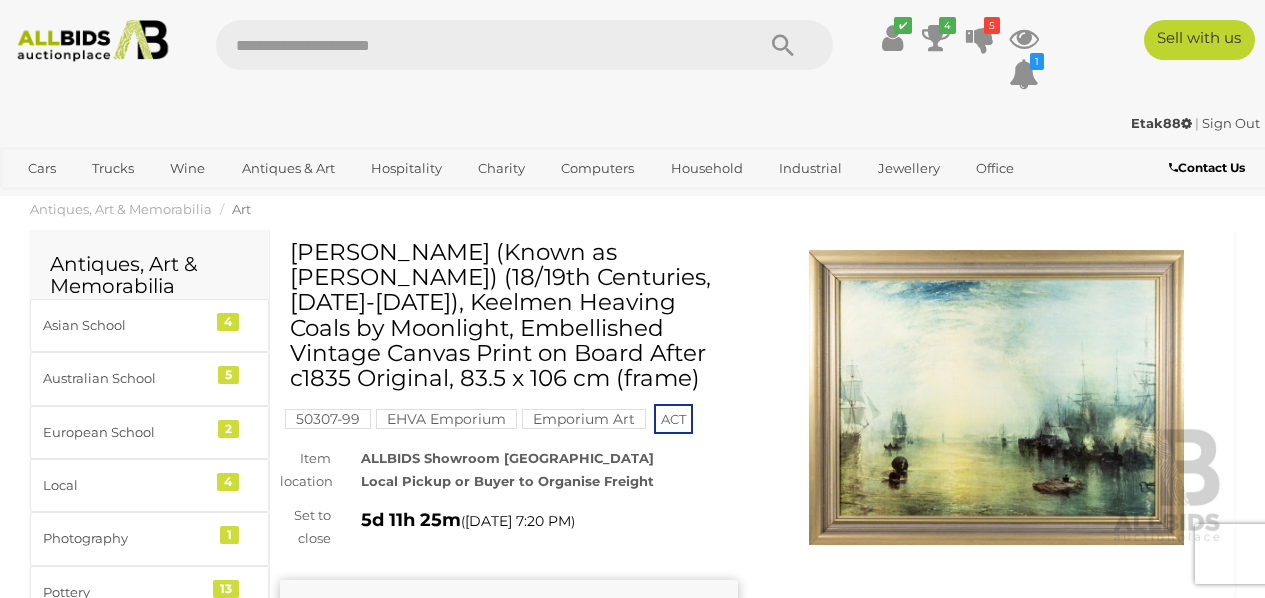 scroll, scrollTop: 0, scrollLeft: 0, axis: both 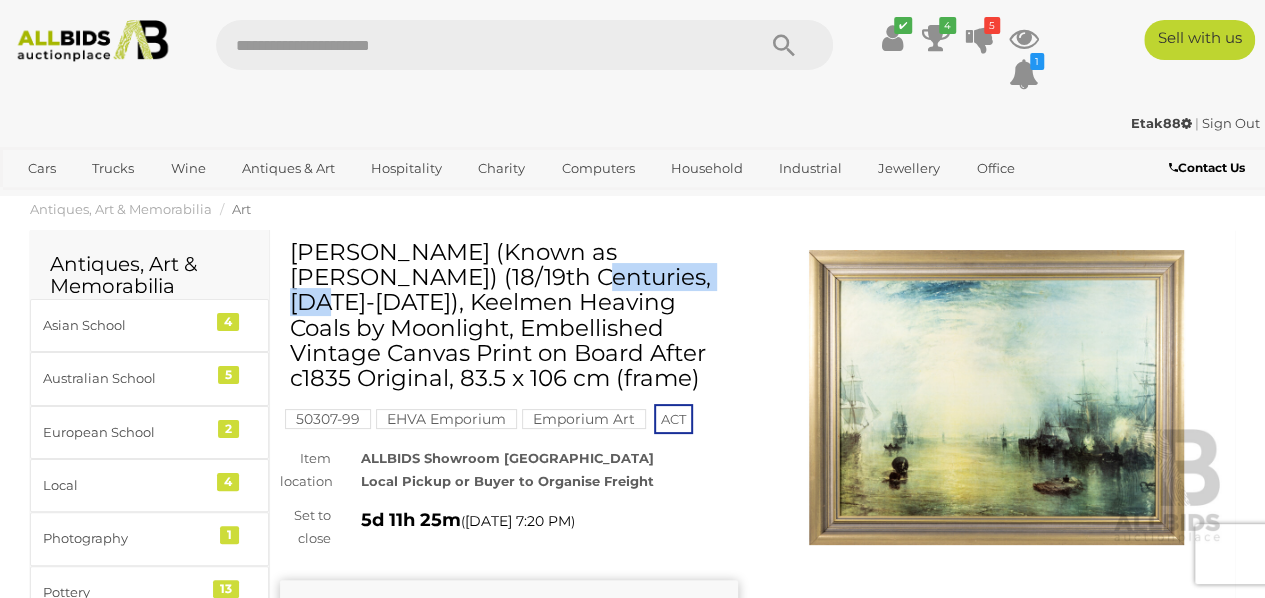 drag, startPoint x: 294, startPoint y: 251, endPoint x: 445, endPoint y: 253, distance: 151.01324 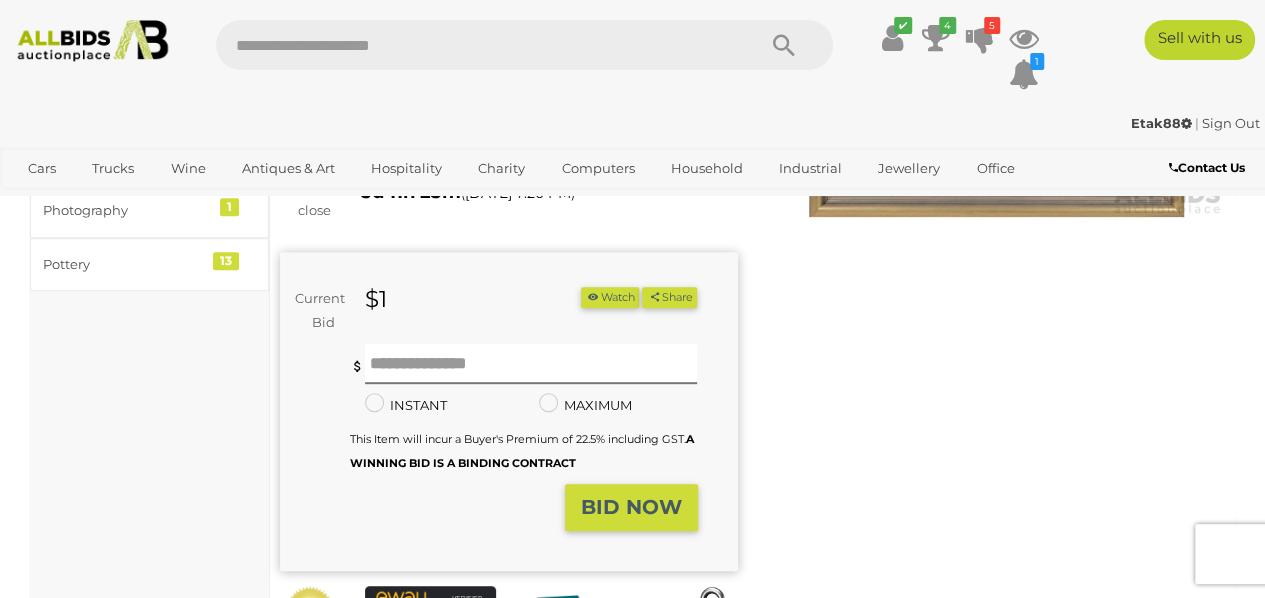 scroll, scrollTop: 322, scrollLeft: 0, axis: vertical 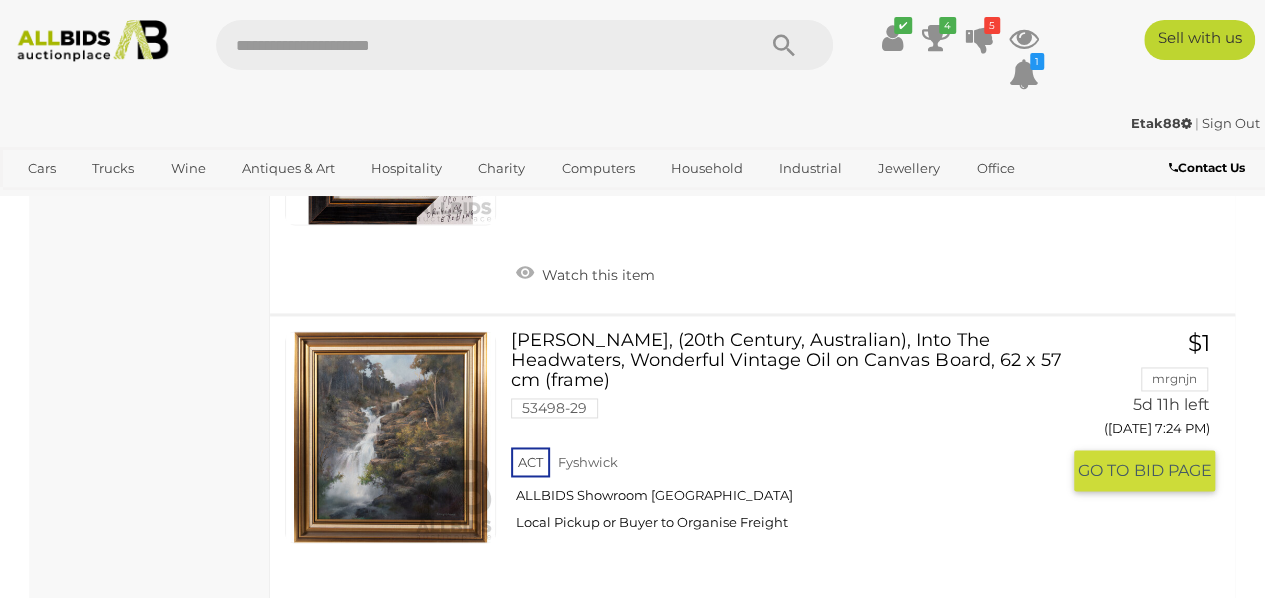 click on "[PERSON_NAME], (20th Century, Australian), Into The Headwaters, Wonderful Vintage Oil on Canvas Board, 62 x 57 cm (frame)
53498-29
ACT
[GEOGRAPHIC_DATA]" at bounding box center (792, 438) 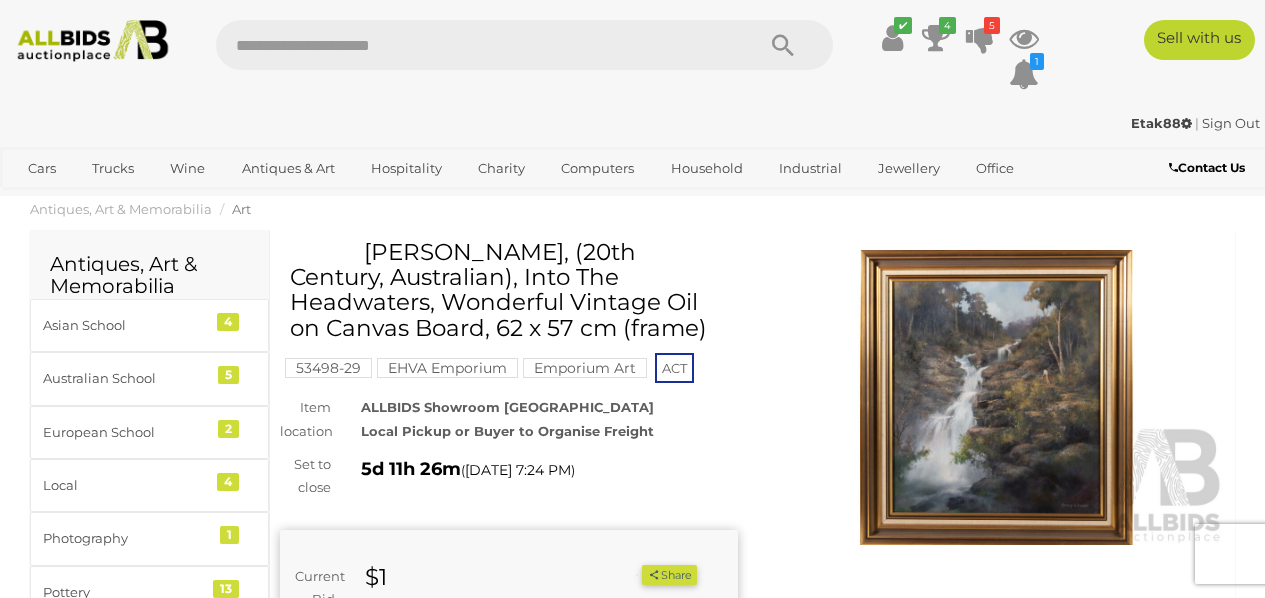 scroll, scrollTop: 0, scrollLeft: 0, axis: both 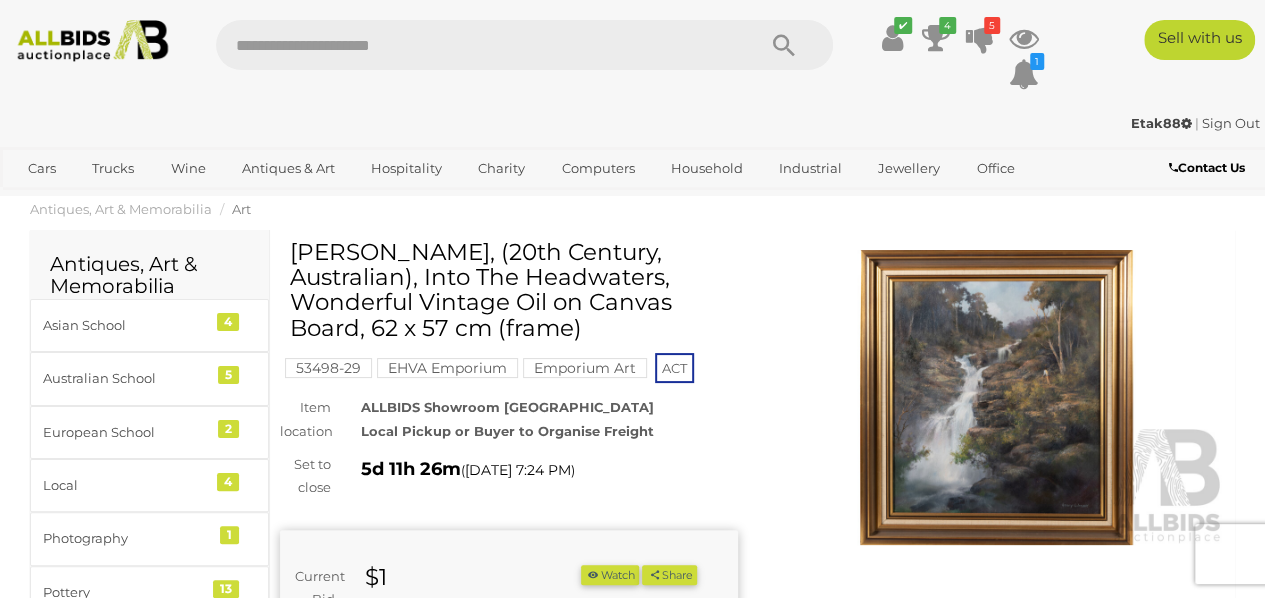 click on "[PERSON_NAME], (20th Century, Australian), Into The Headwaters, Wonderful Vintage Oil on Canvas Board, 62 x 57 cm (frame)" at bounding box center [511, 290] 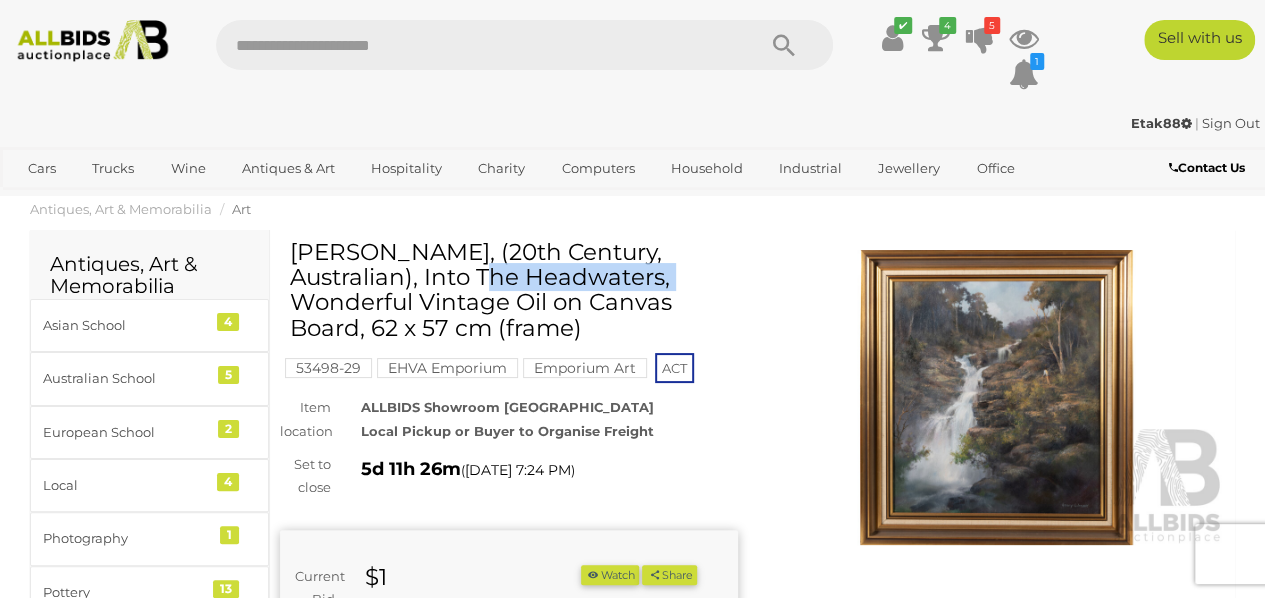 drag, startPoint x: 291, startPoint y: 249, endPoint x: 469, endPoint y: 251, distance: 178.01123 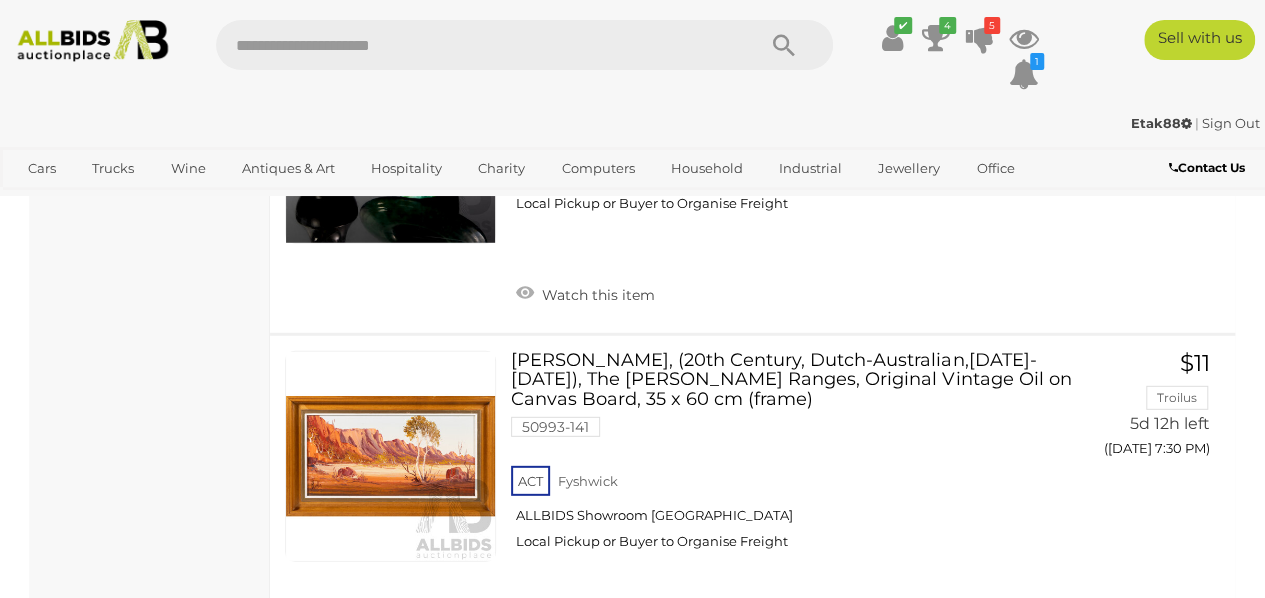 scroll, scrollTop: 6470, scrollLeft: 0, axis: vertical 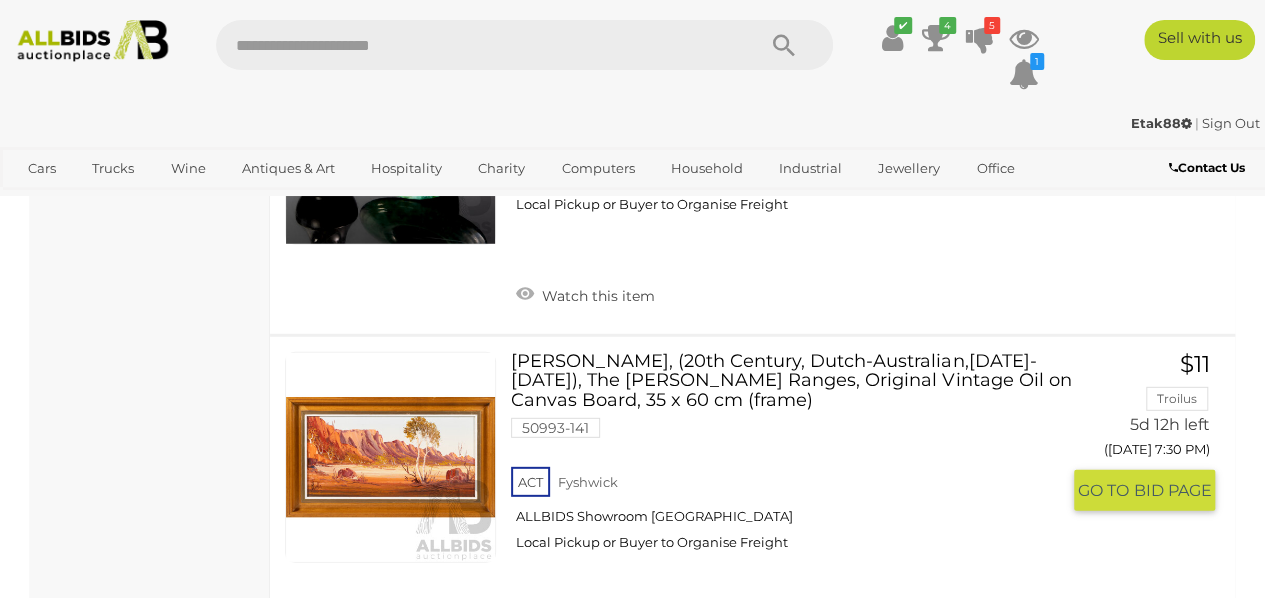 click on "Henk Guth, (20th Century, Dutch-Australian,1921-2003), The MacDonnell Ranges, Original Vintage Oil on Canvas Board, 35 x 60 cm (frame)
50993-141
ACT
Fyshwick" at bounding box center [792, 459] 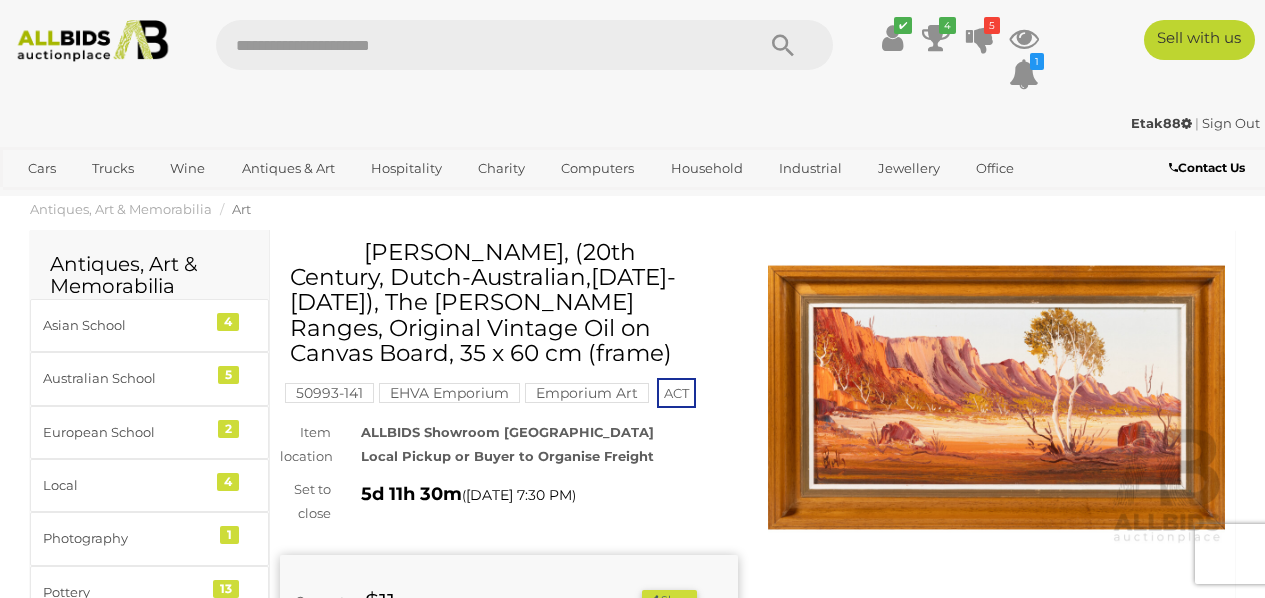 scroll, scrollTop: 0, scrollLeft: 0, axis: both 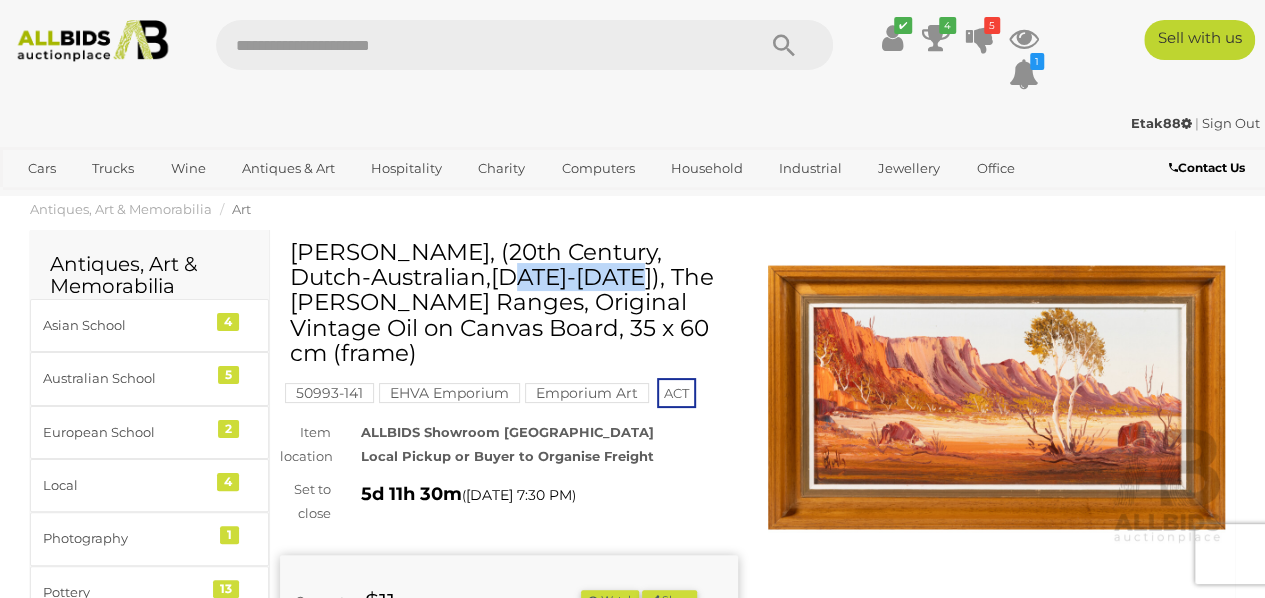 drag, startPoint x: 290, startPoint y: 245, endPoint x: 420, endPoint y: 257, distance: 130.55267 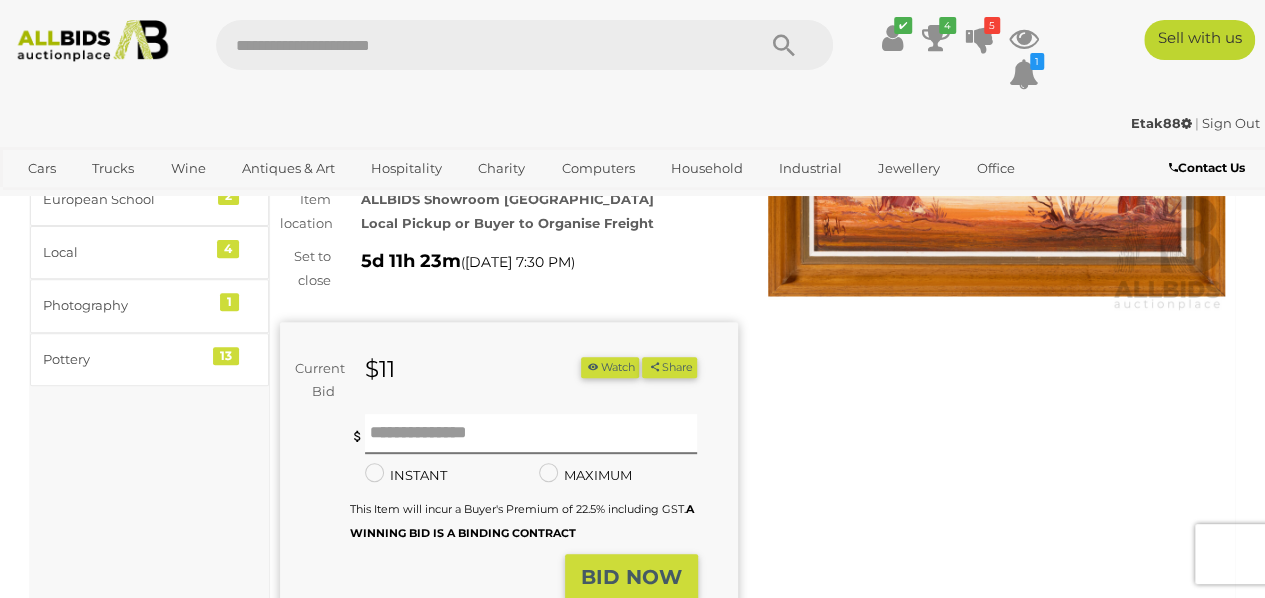 scroll, scrollTop: 234, scrollLeft: 0, axis: vertical 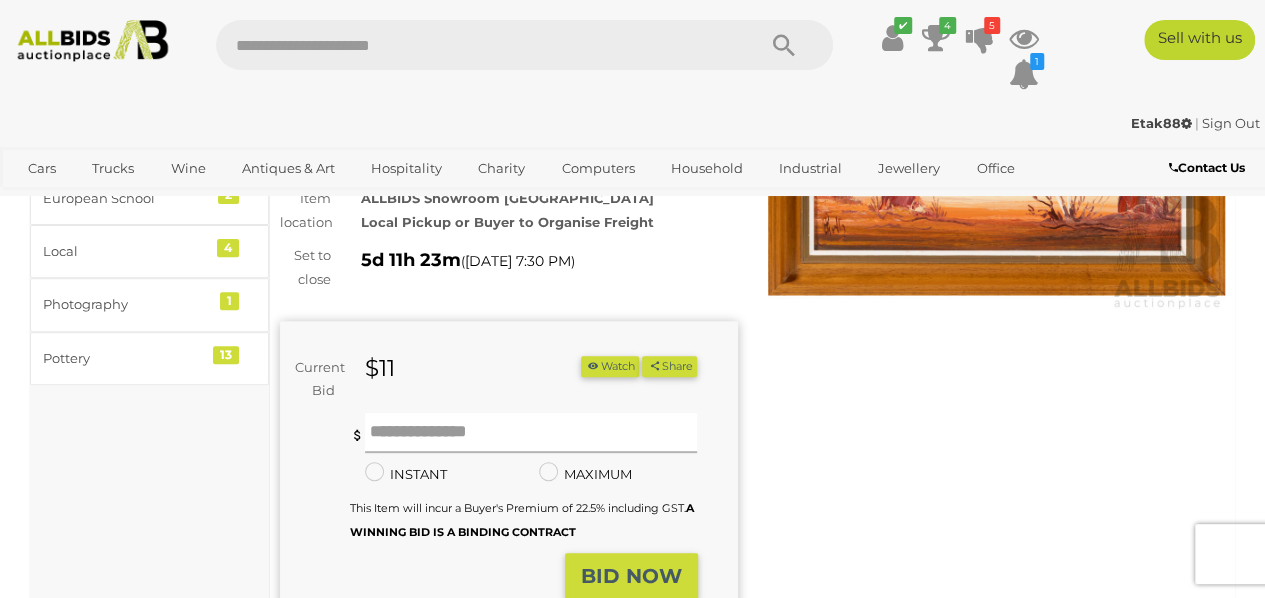 click at bounding box center (531, 433) 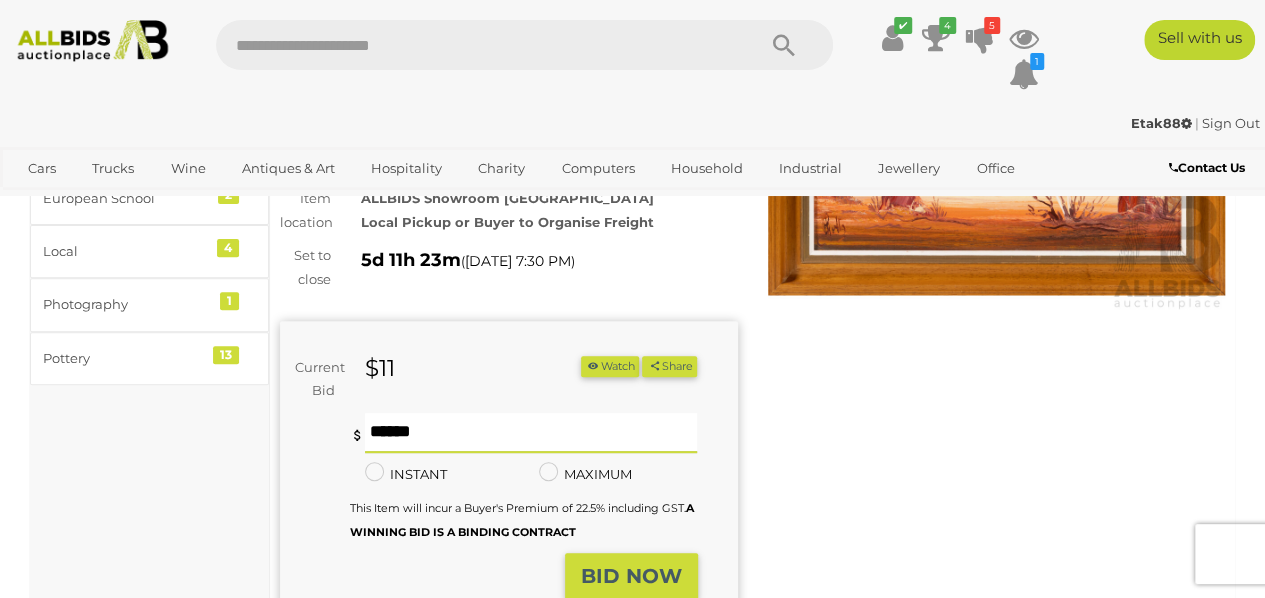 type on "**" 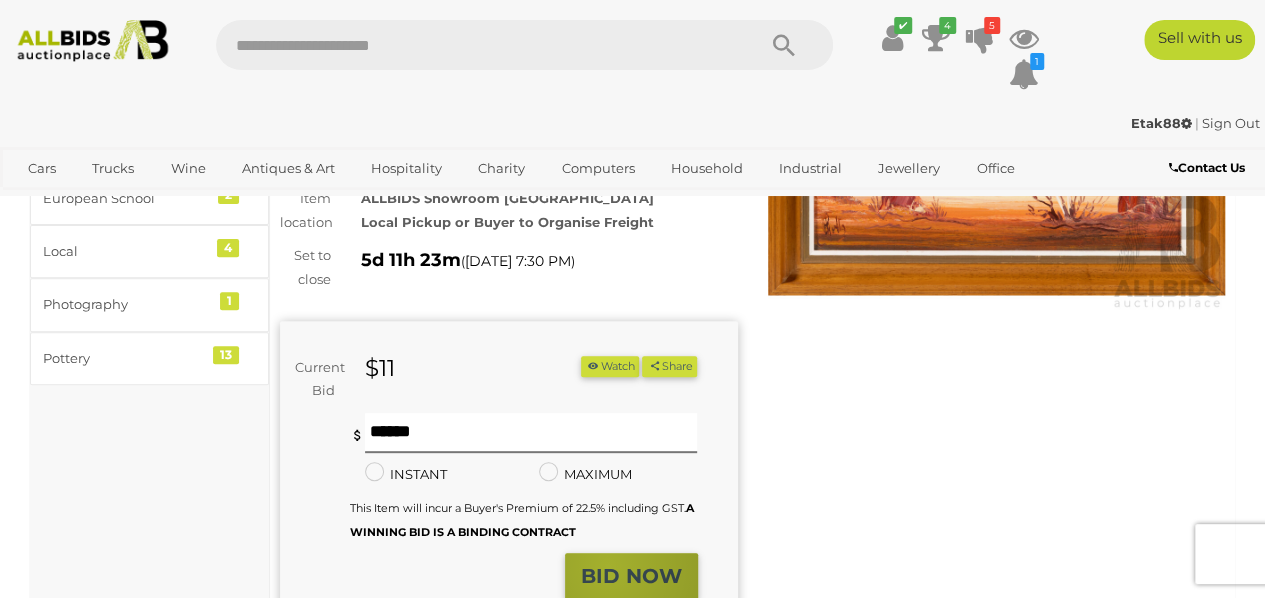 click on "BID NOW" at bounding box center [631, 576] 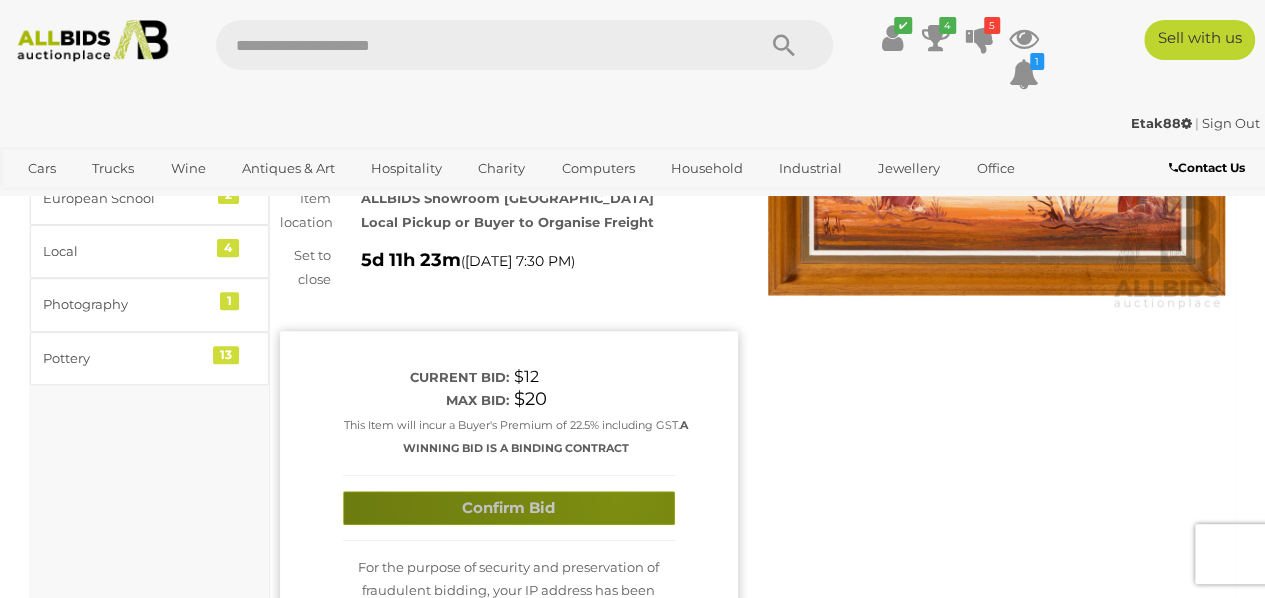 click on "Confirm Bid" at bounding box center (509, 508) 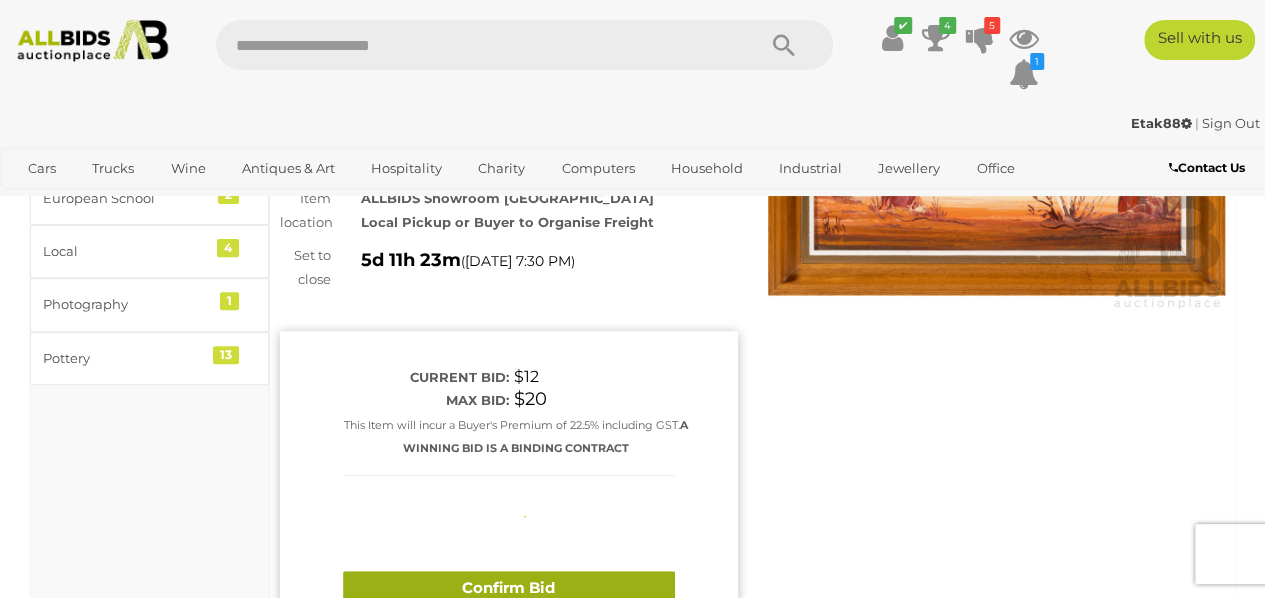 type 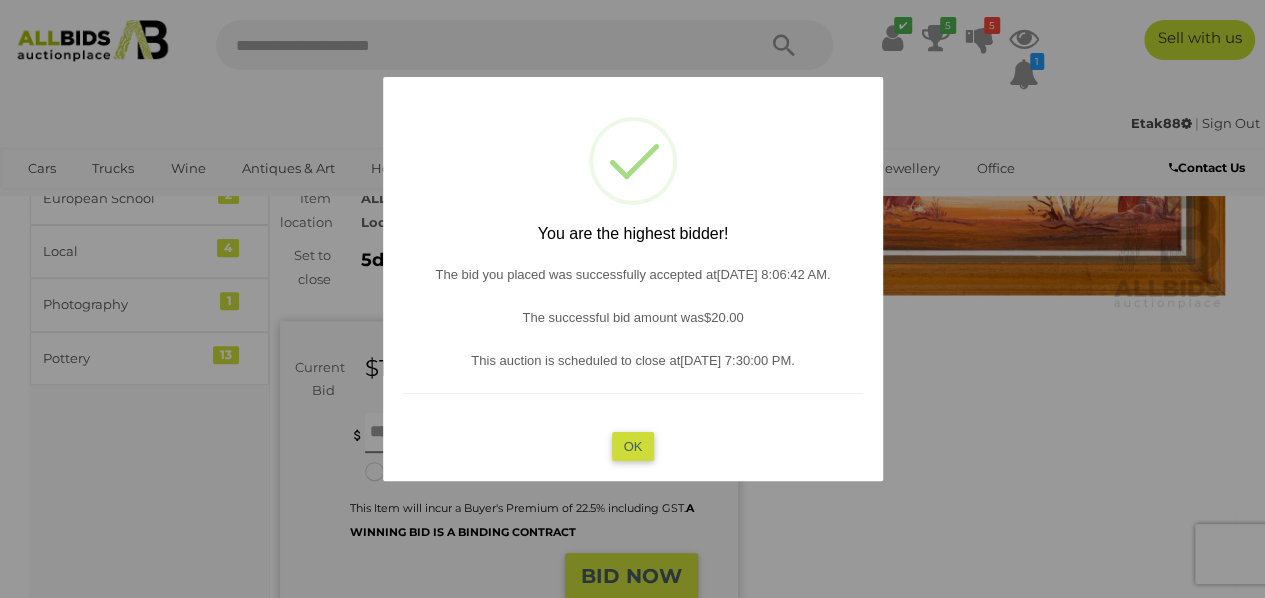 drag, startPoint x: 640, startPoint y: 430, endPoint x: 634, endPoint y: 456, distance: 26.683329 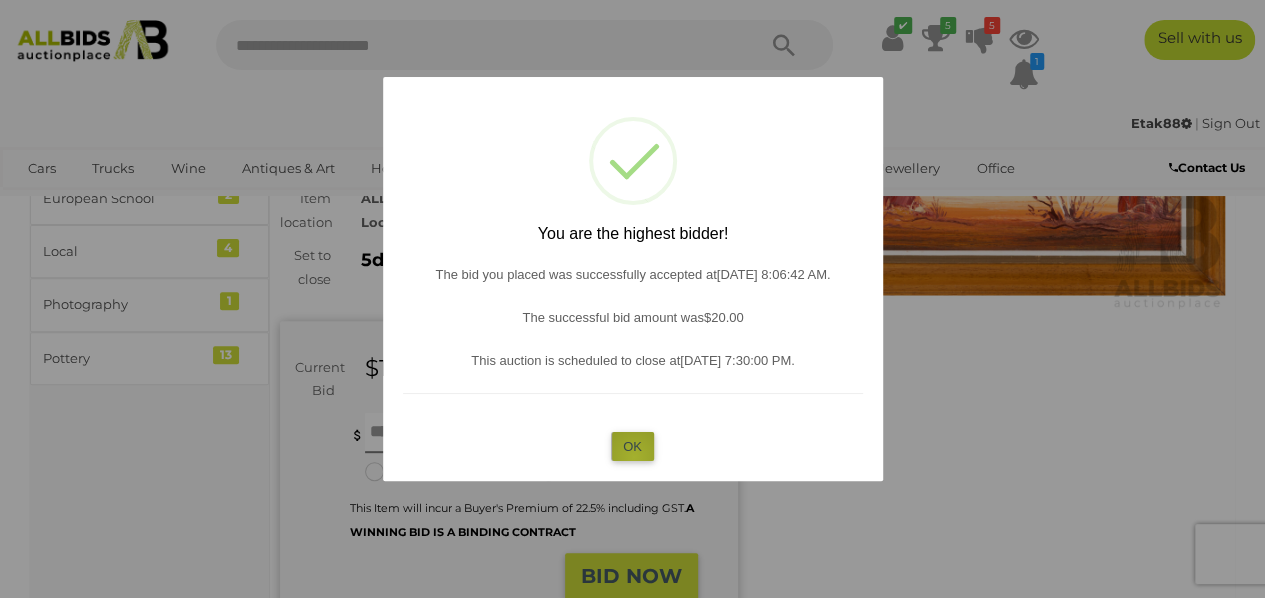 click on "OK" at bounding box center [632, 446] 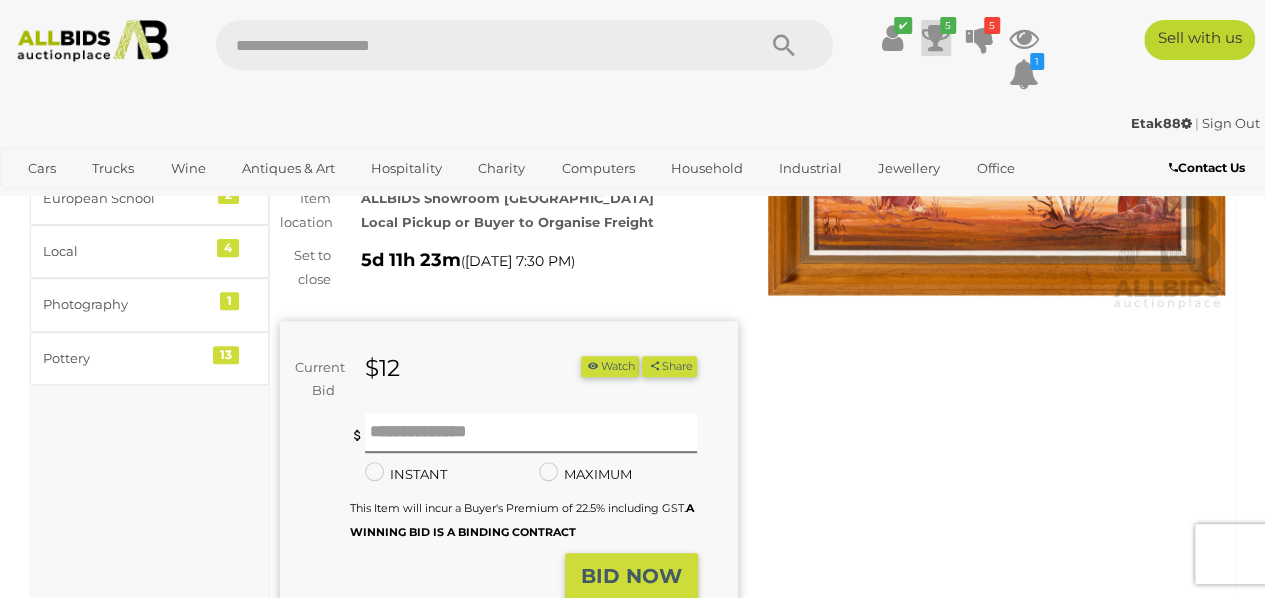 click at bounding box center (936, 38) 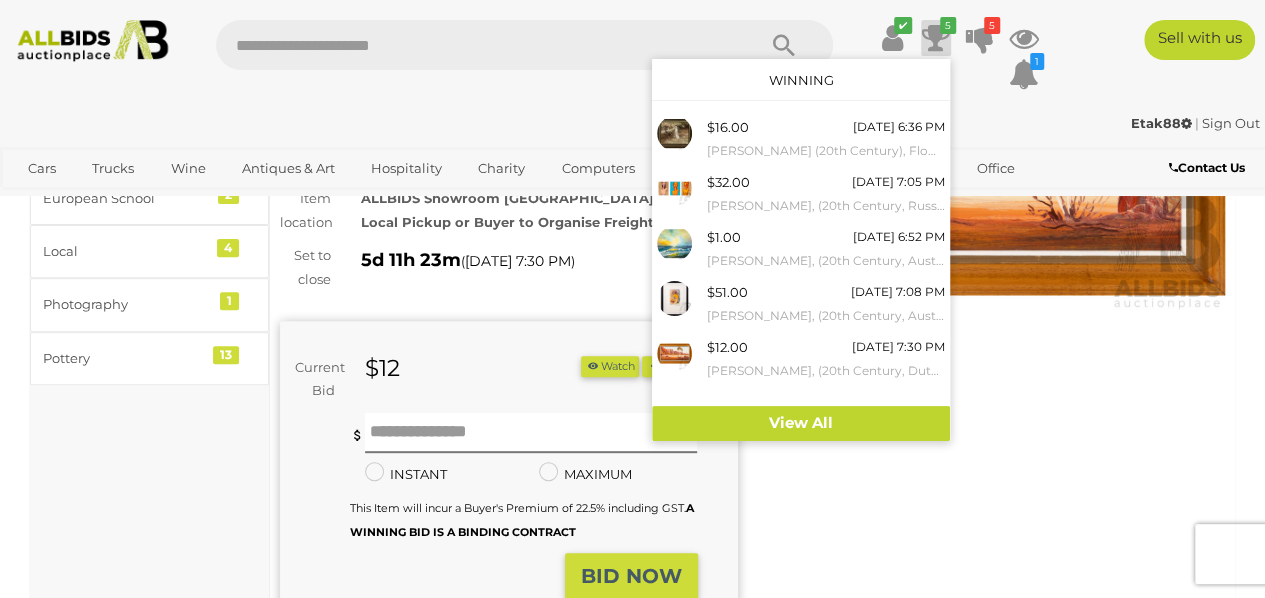 click on "✔ Track & Trace 5 5" at bounding box center [632, 53] 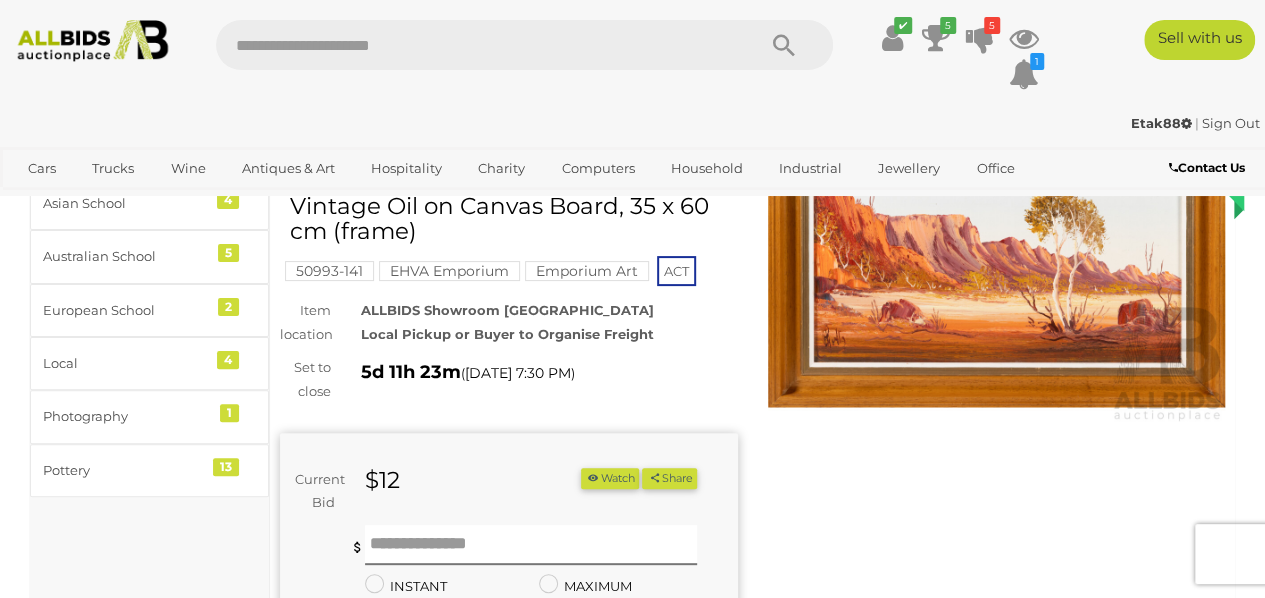 scroll, scrollTop: 0, scrollLeft: 0, axis: both 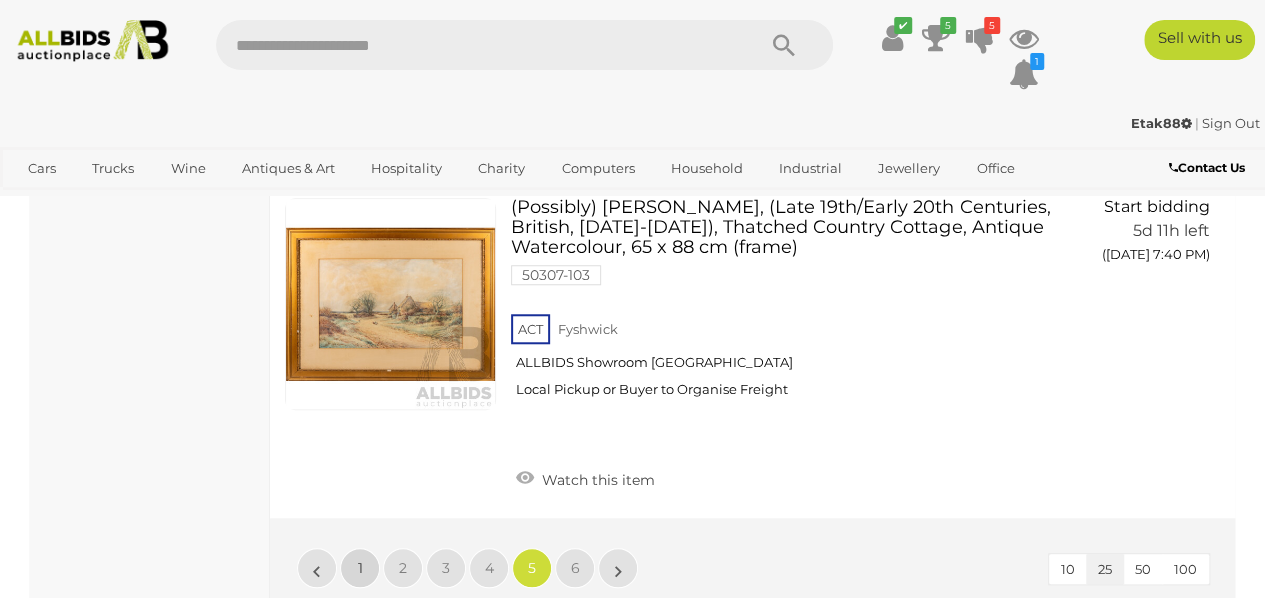 click on "1" at bounding box center [360, 568] 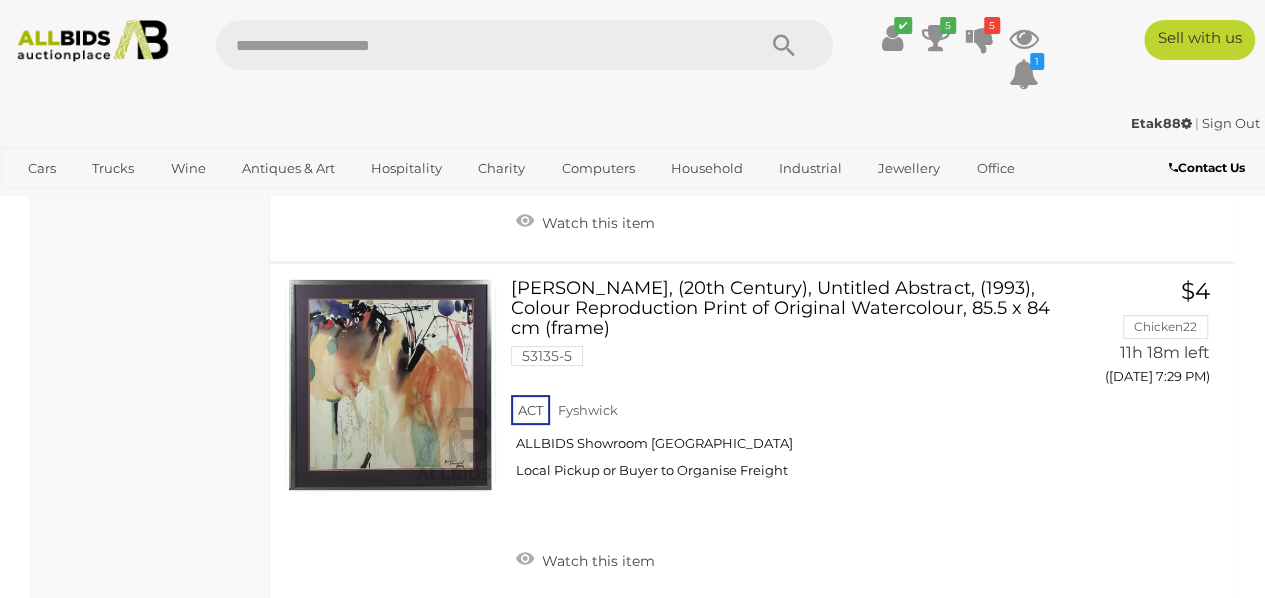 scroll, scrollTop: 3822, scrollLeft: 0, axis: vertical 